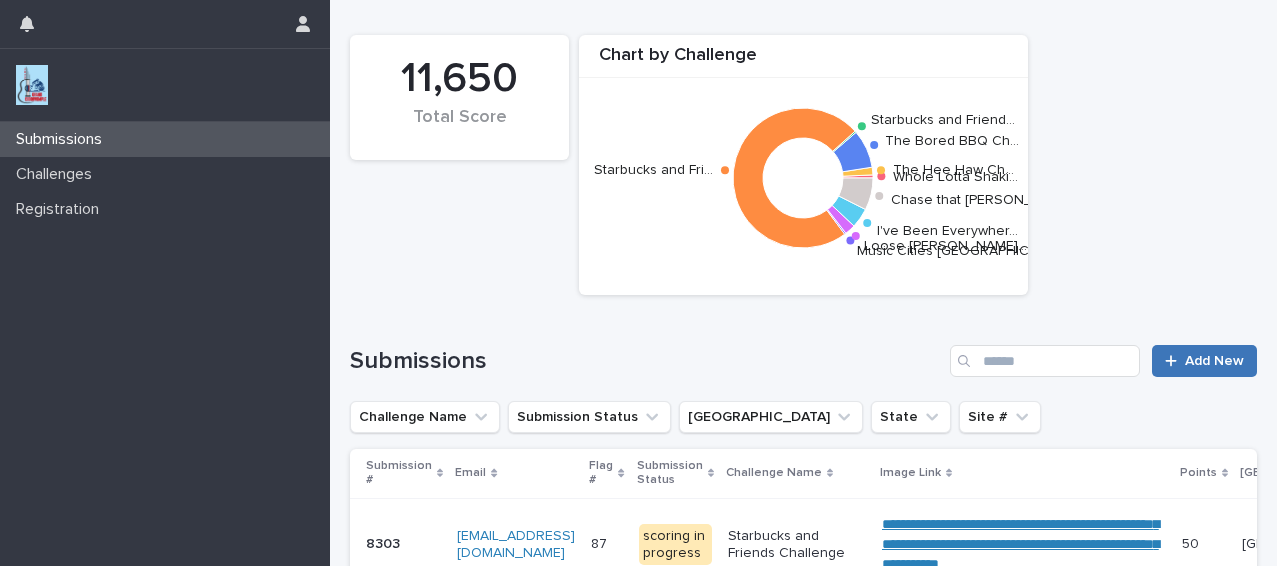 scroll, scrollTop: 0, scrollLeft: 0, axis: both 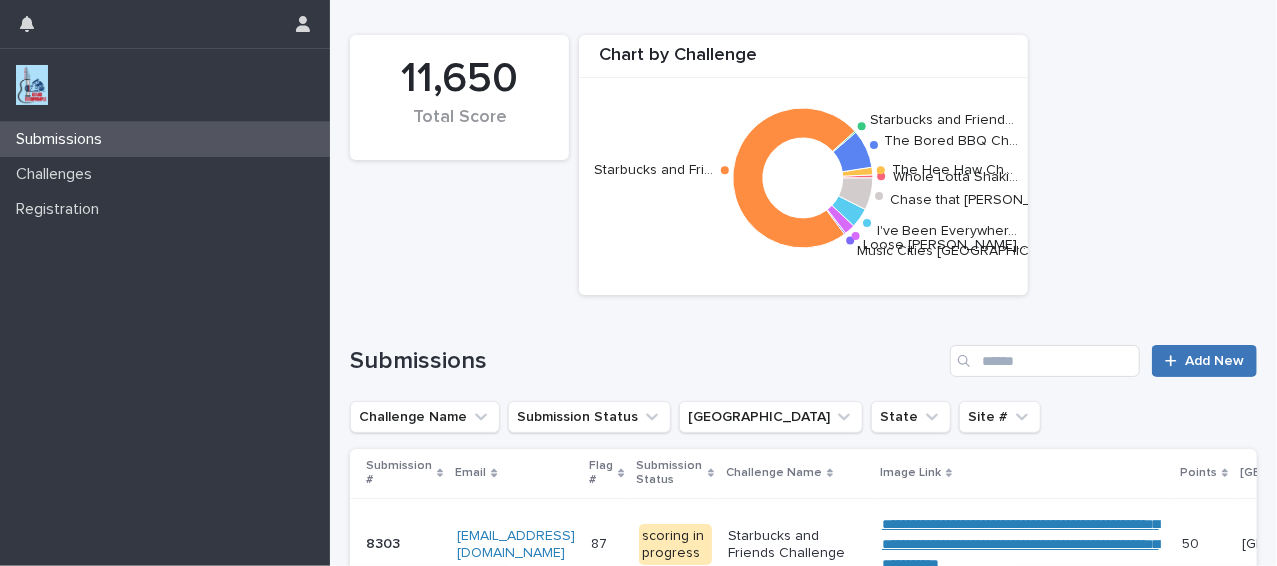 click at bounding box center [1175, 361] 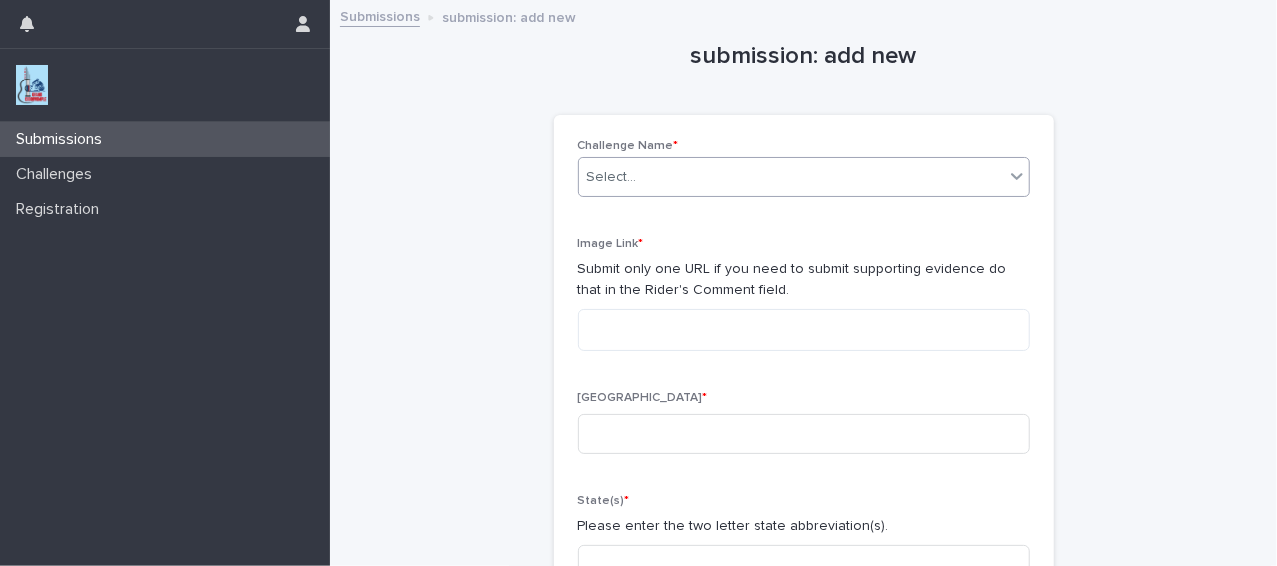 click on "Select..." at bounding box center [791, 177] 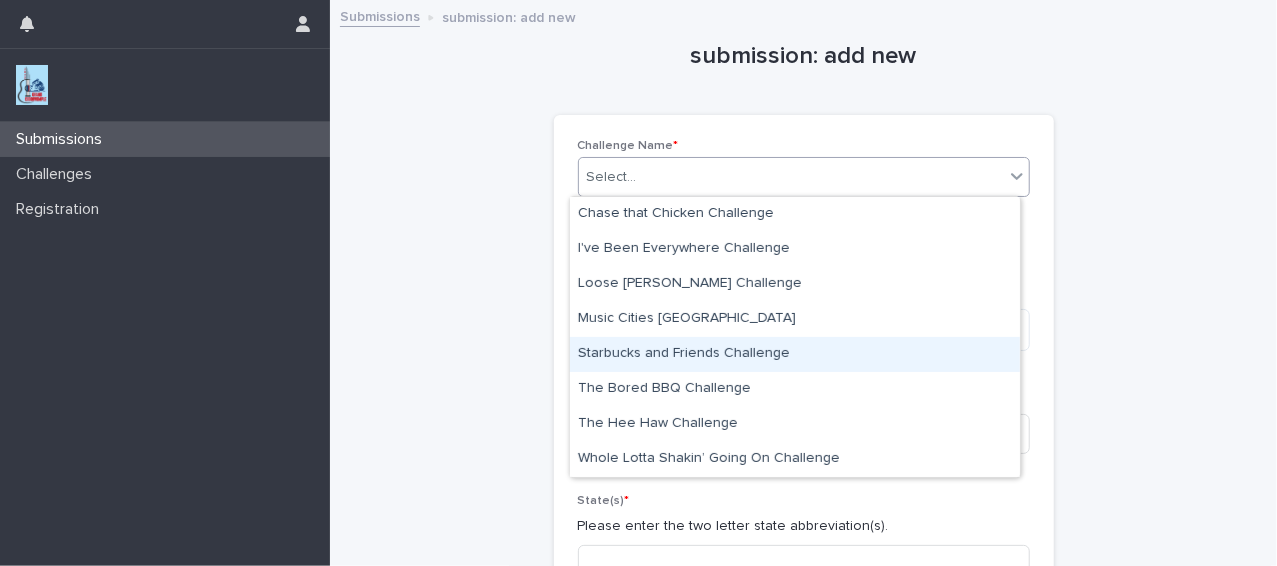 click on "Starbucks and Friends Challenge" at bounding box center [795, 354] 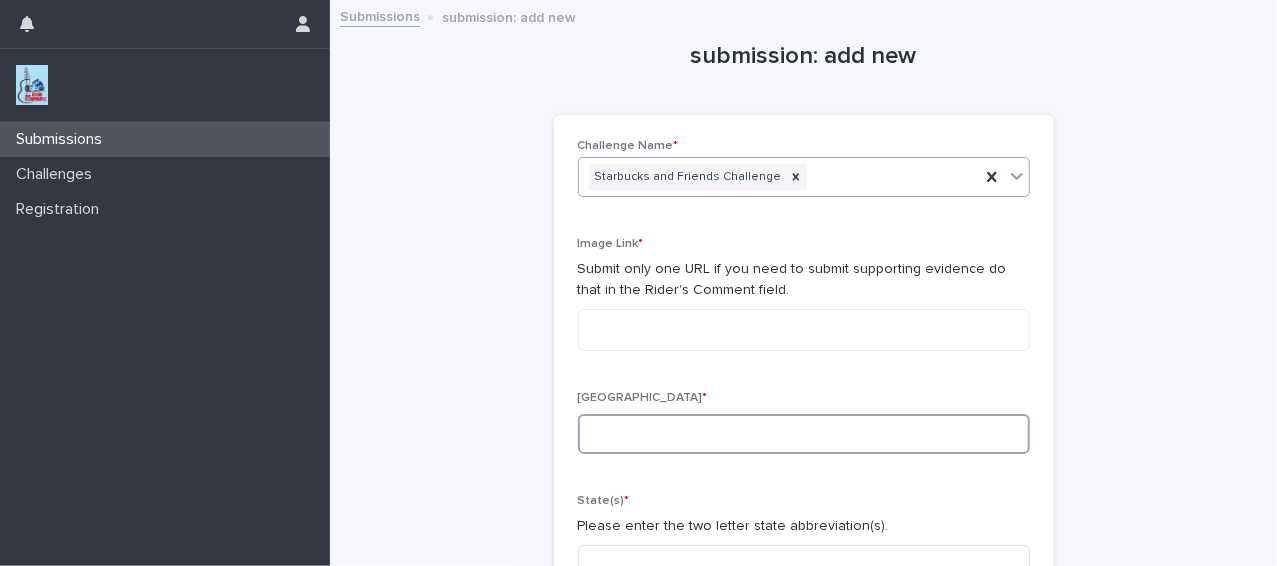 click at bounding box center (804, 434) 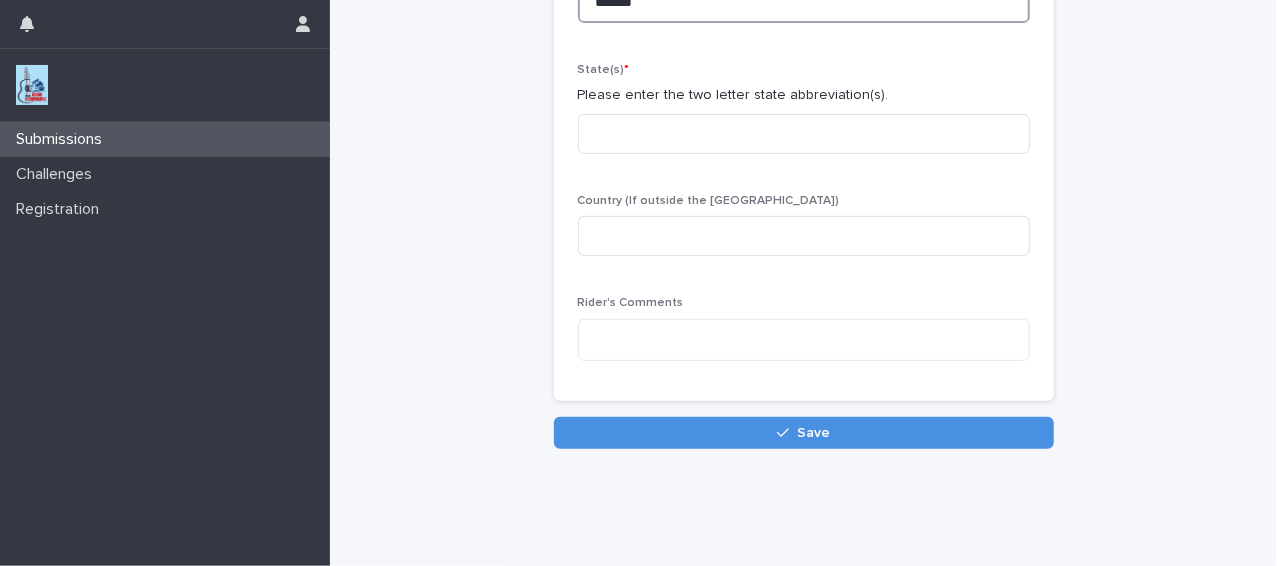 scroll, scrollTop: 470, scrollLeft: 0, axis: vertical 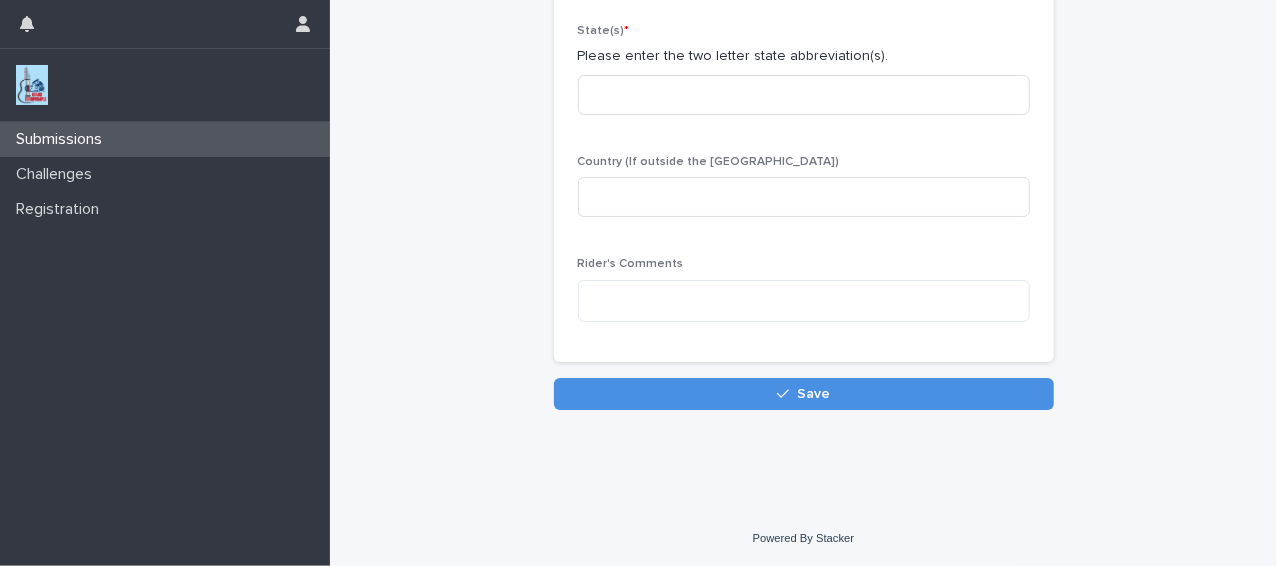 type on "*******" 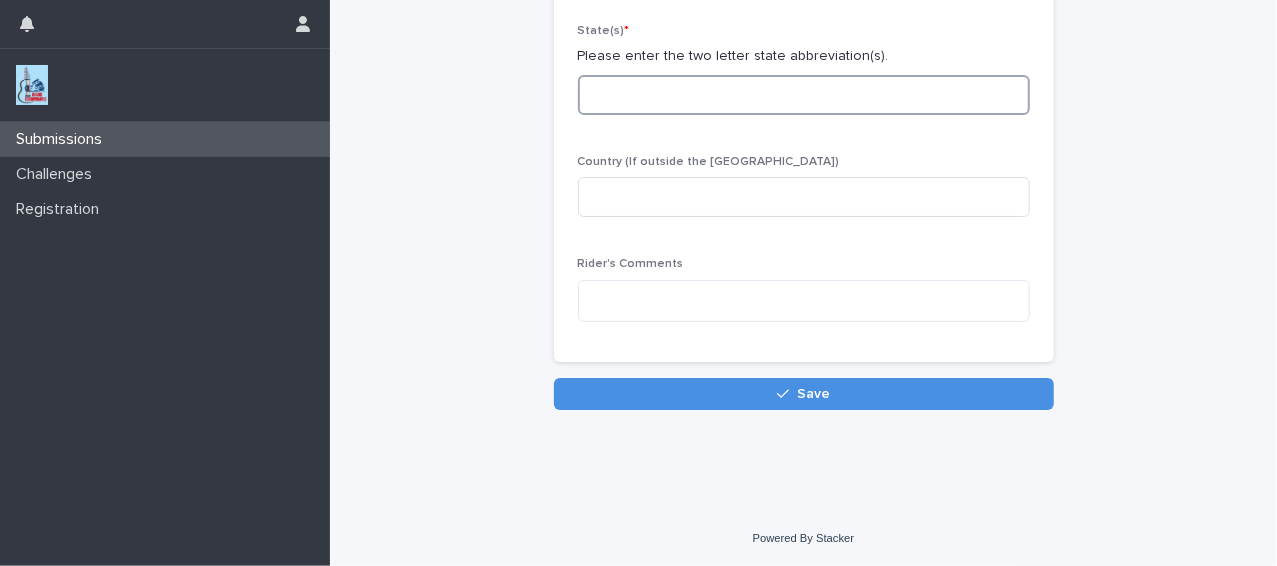 click at bounding box center [804, 95] 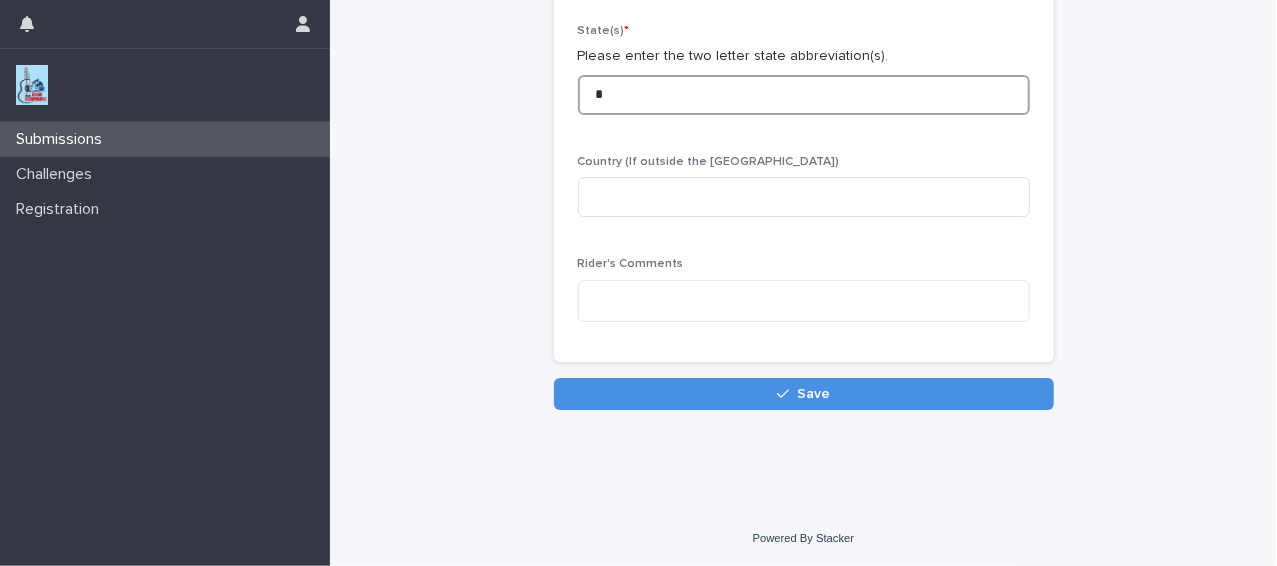 scroll, scrollTop: 470, scrollLeft: 0, axis: vertical 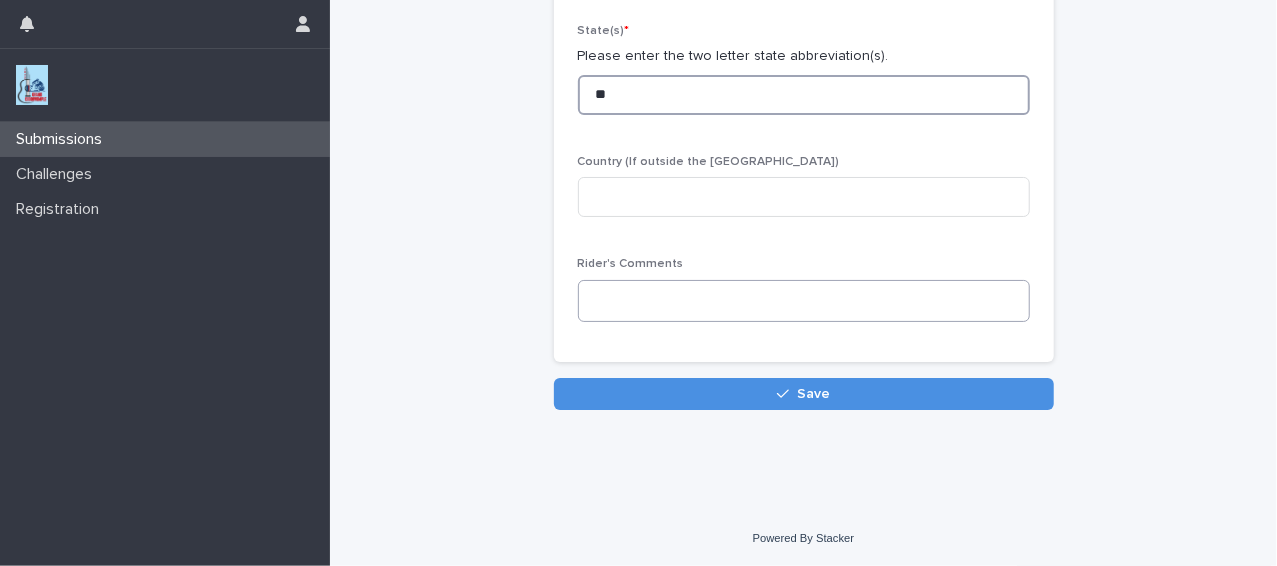 type on "**" 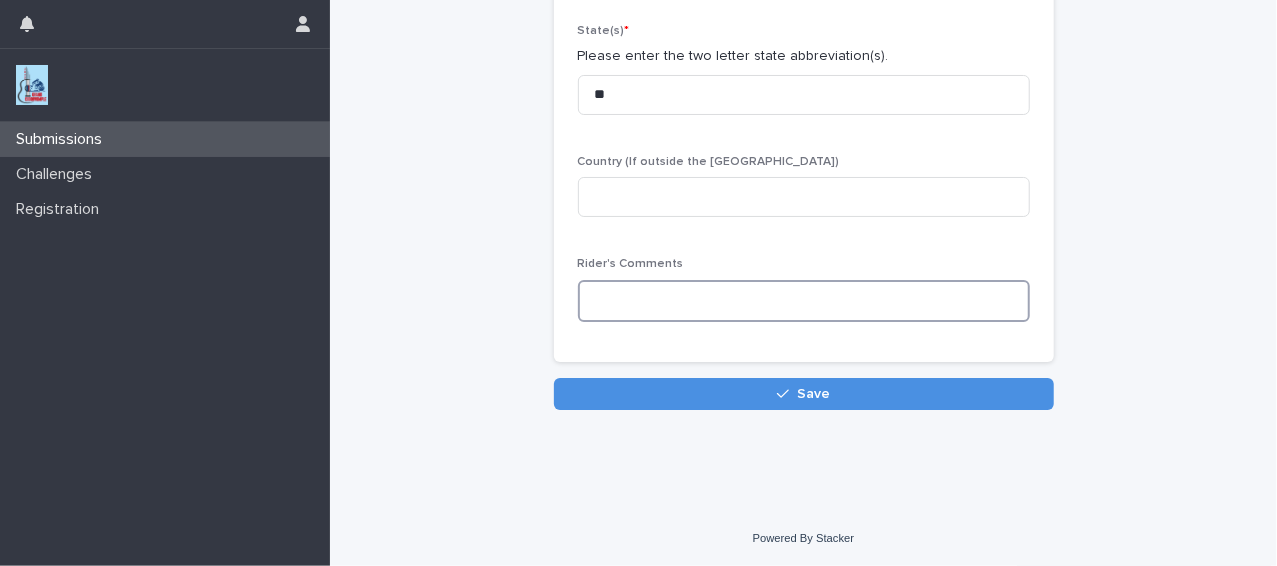 click at bounding box center (804, 301) 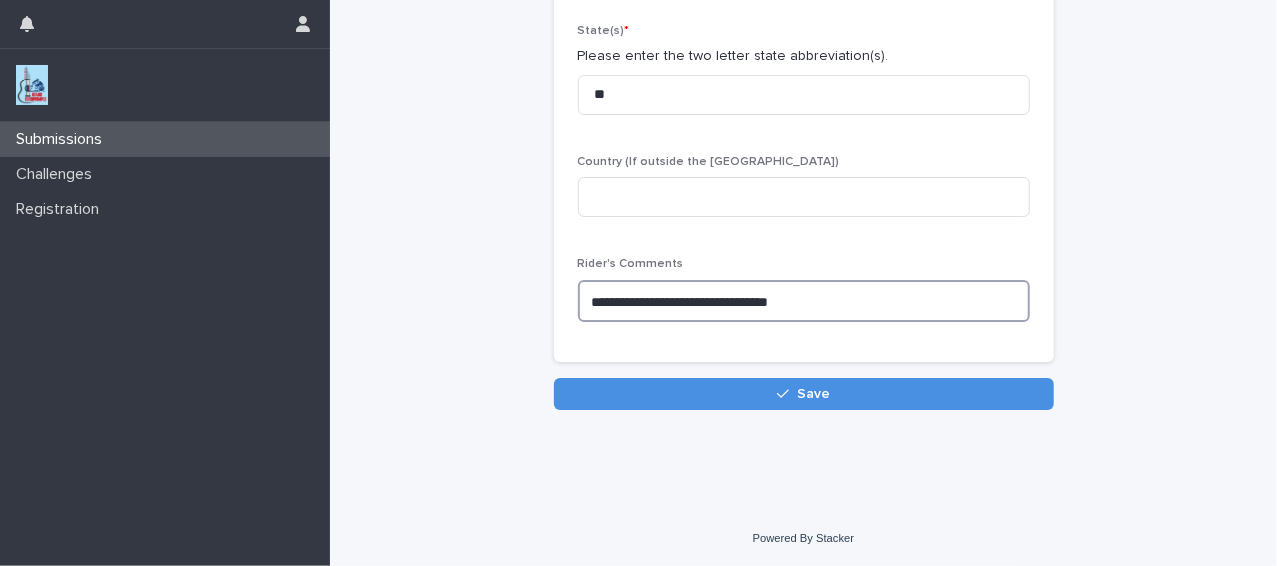 click on "**********" at bounding box center (804, 301) 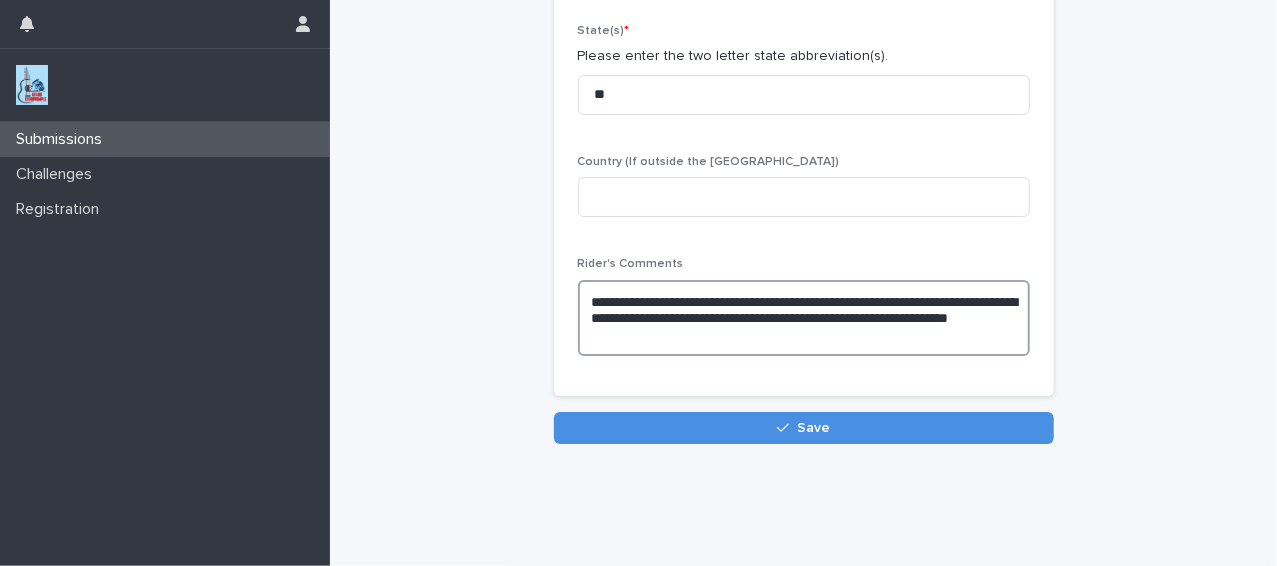 type on "**********" 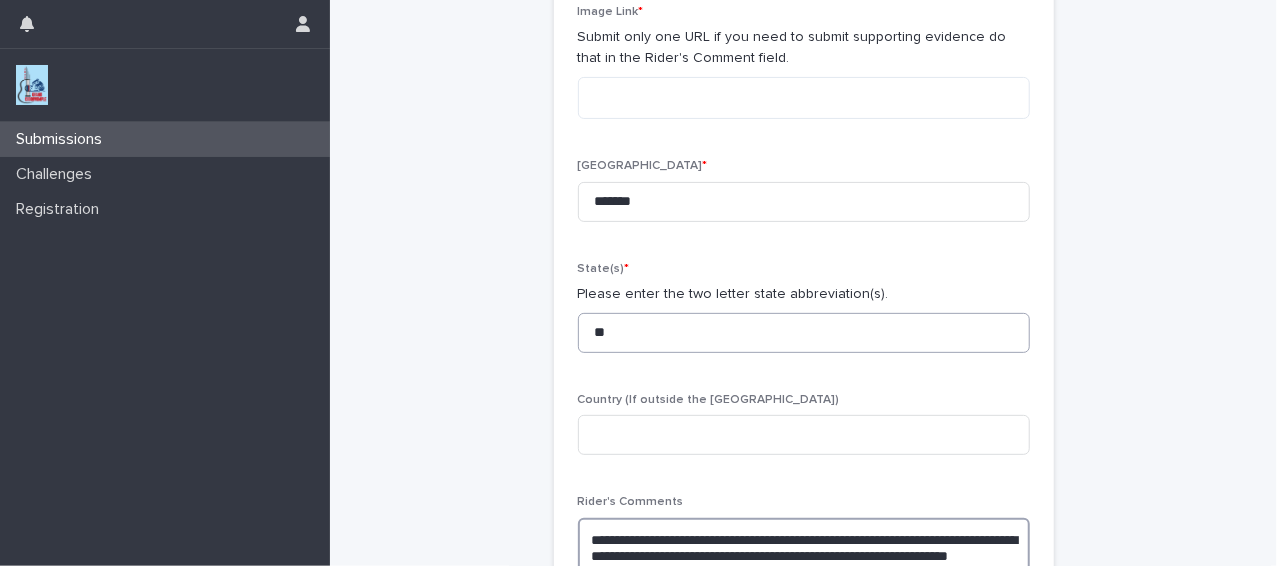 scroll, scrollTop: 227, scrollLeft: 0, axis: vertical 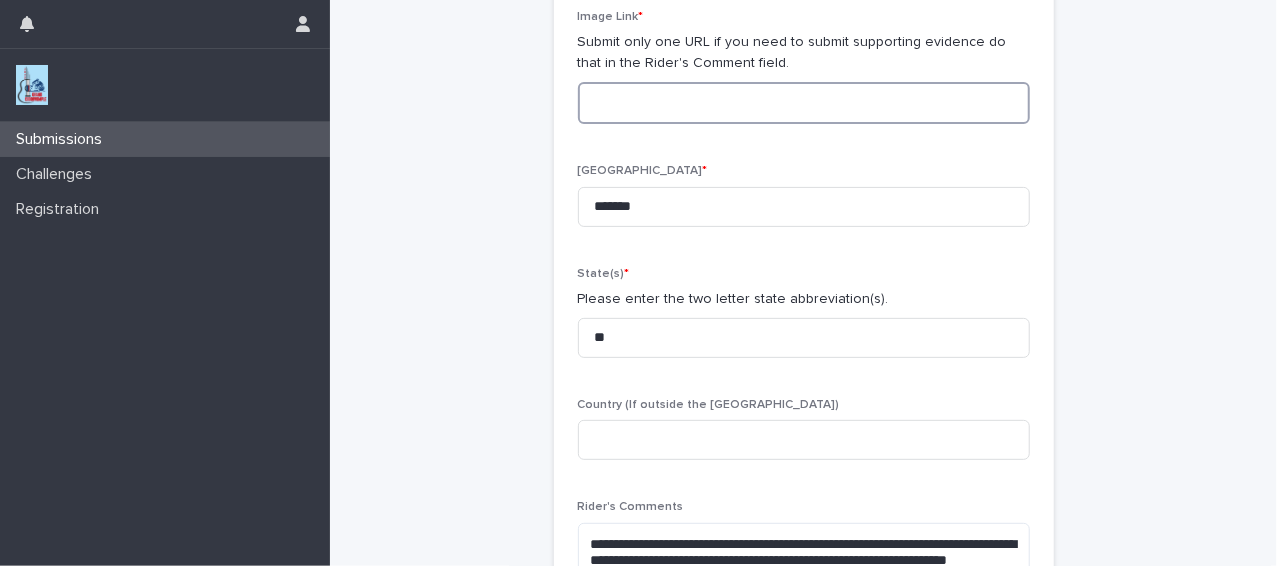 click at bounding box center (804, 103) 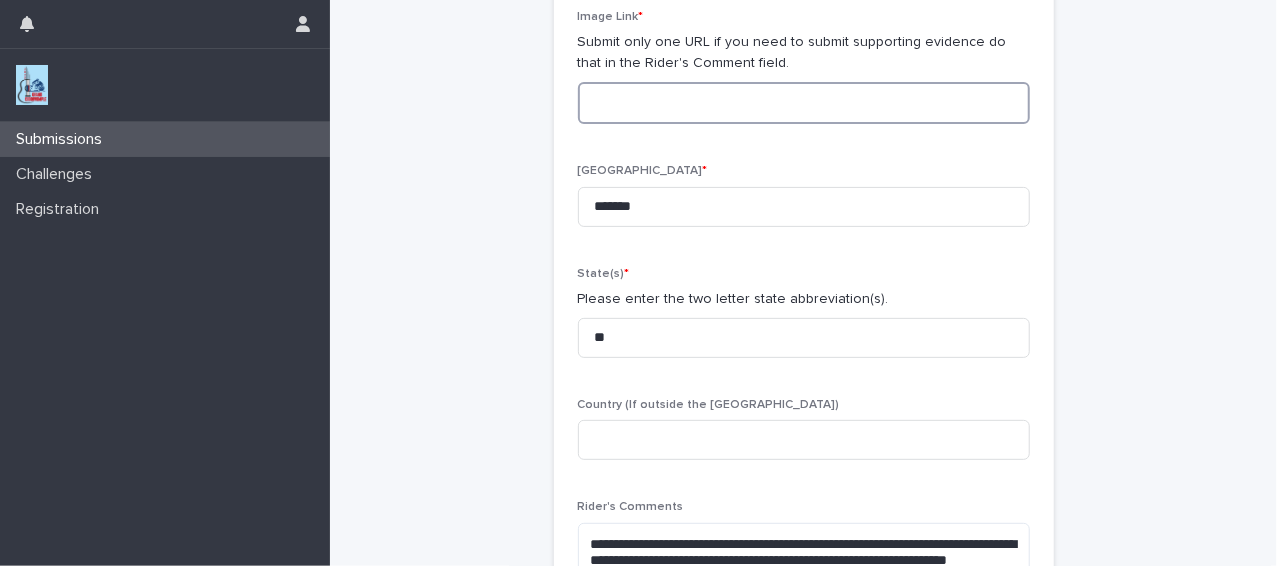 paste on "**********" 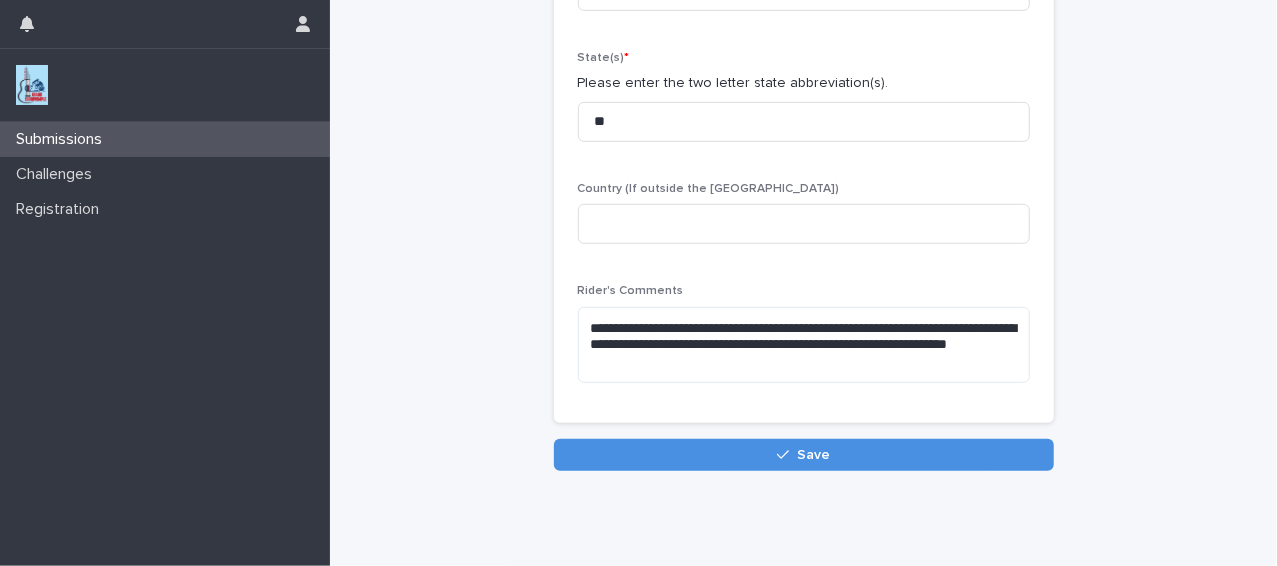scroll, scrollTop: 514, scrollLeft: 0, axis: vertical 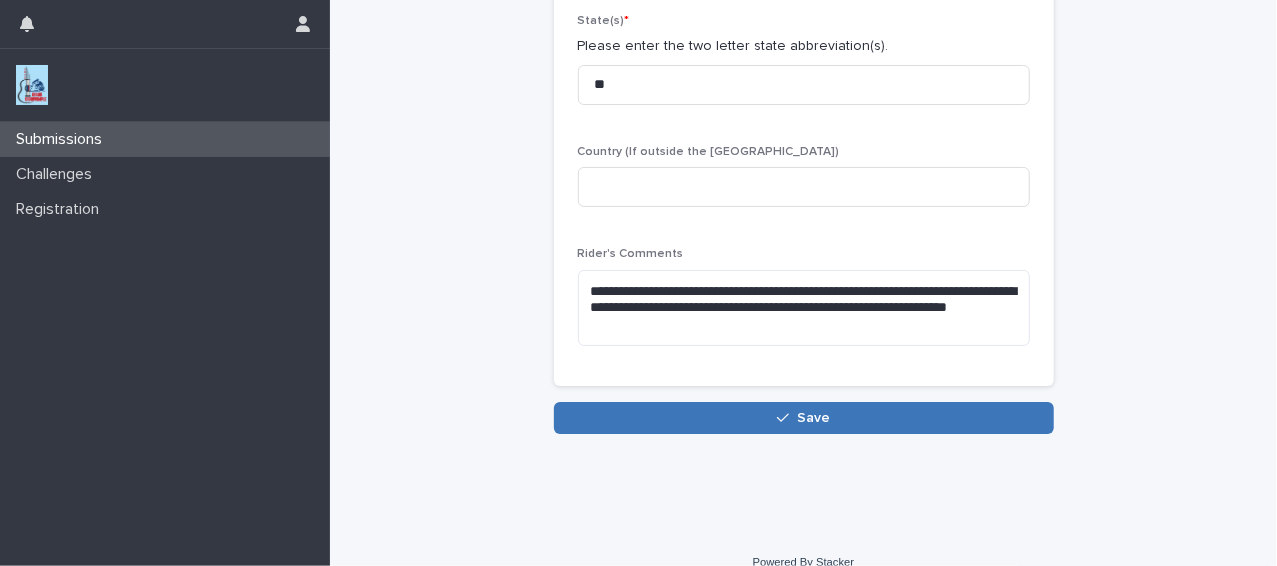 type on "**********" 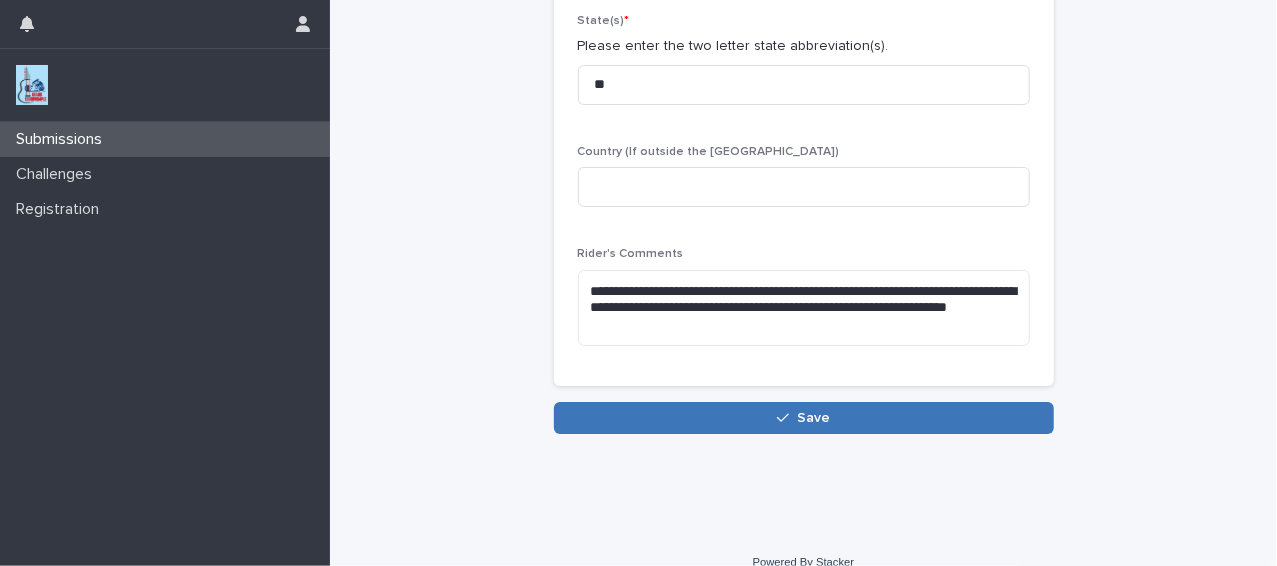 click on "Save" at bounding box center [804, 418] 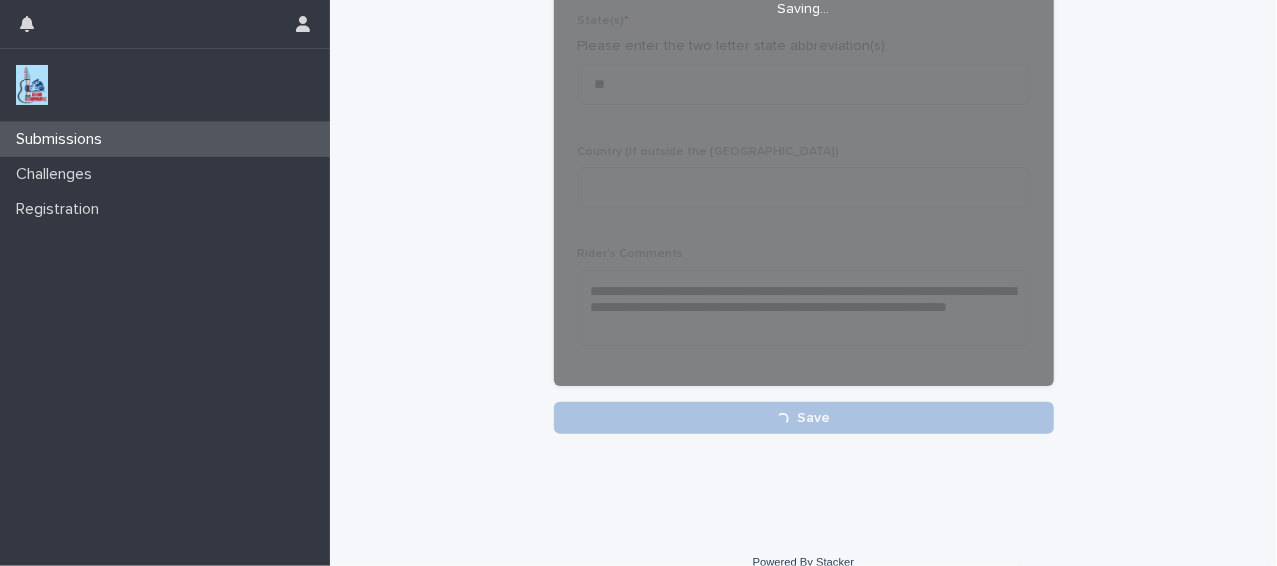 scroll, scrollTop: 514, scrollLeft: 0, axis: vertical 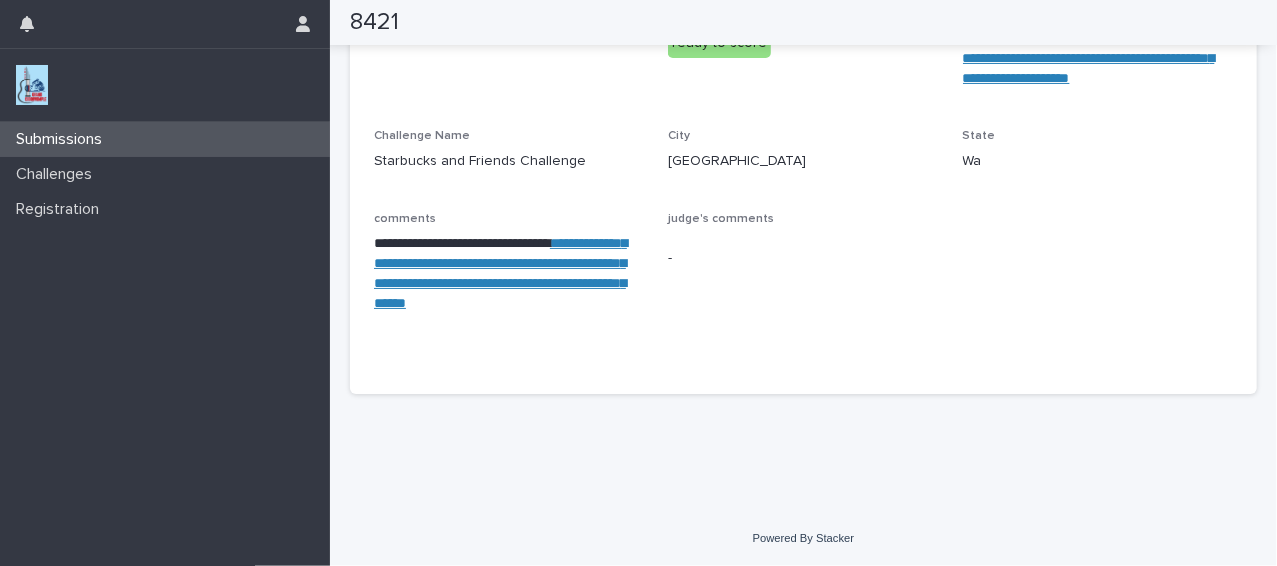 click on "Submissions" at bounding box center (165, 139) 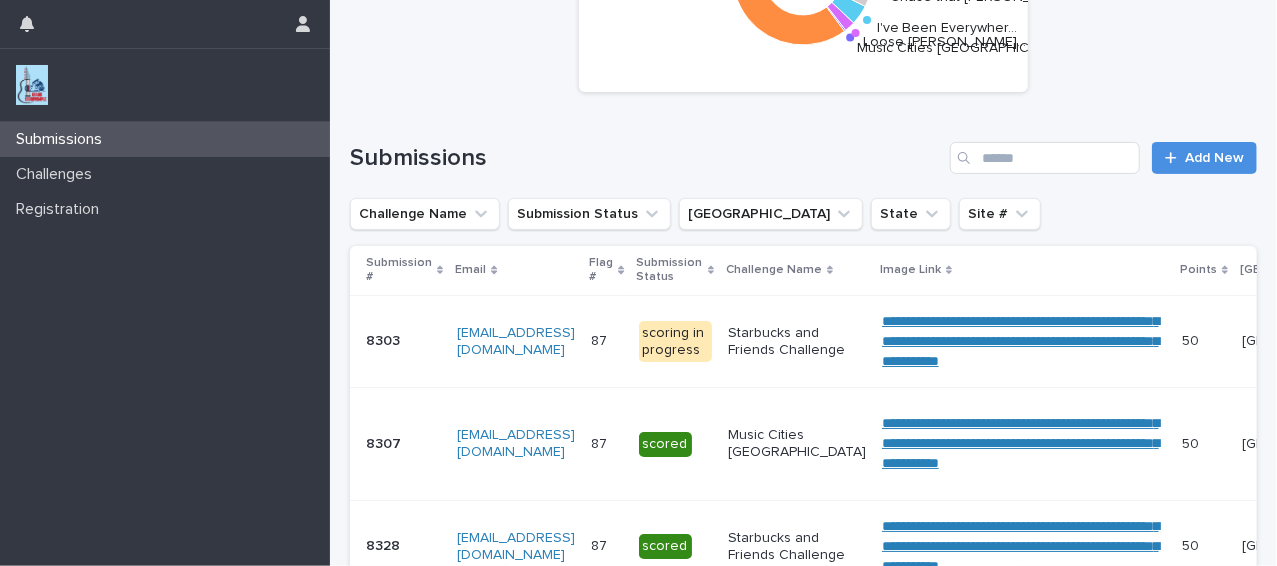 scroll, scrollTop: 0, scrollLeft: 0, axis: both 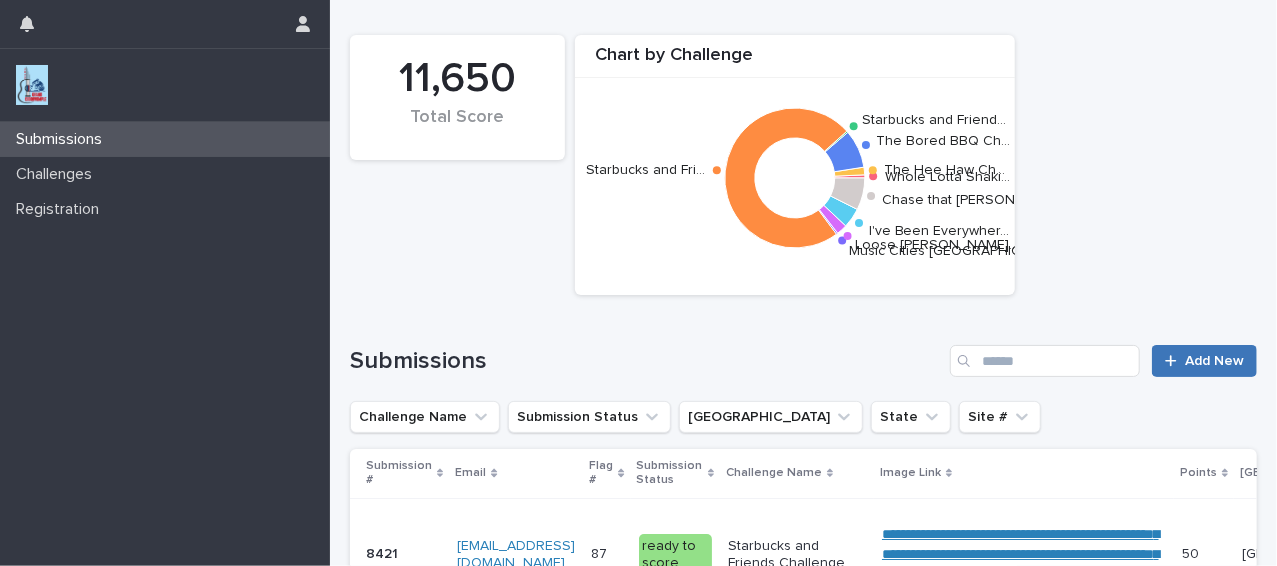 click on "Add New" at bounding box center [1214, 361] 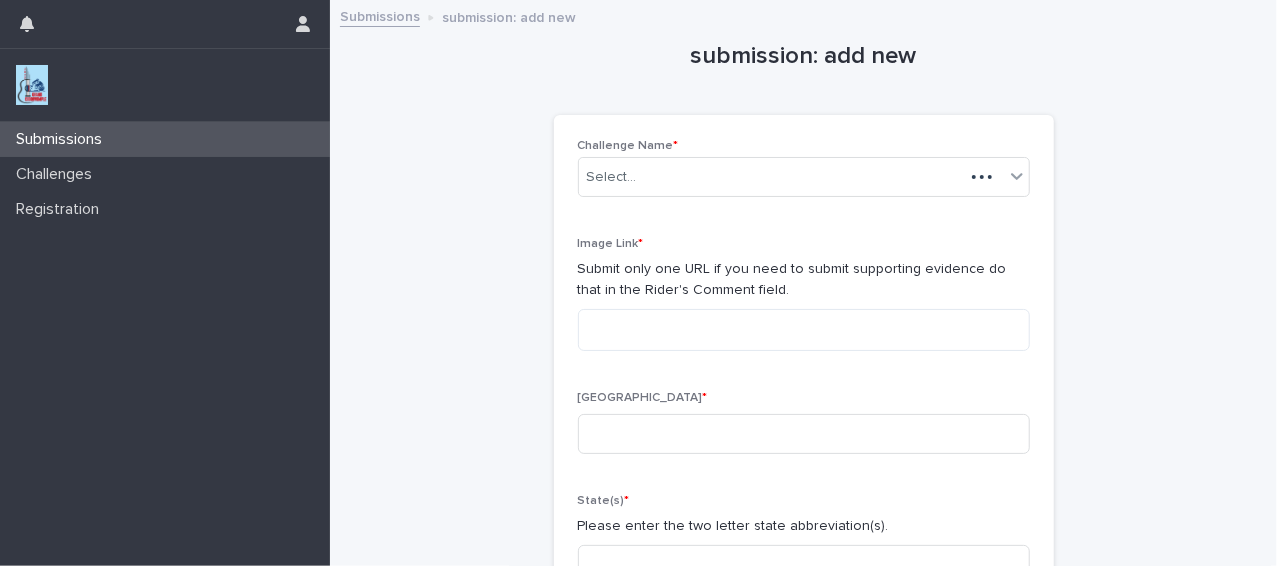 click on "submission: add new Loading... Saving… Loading... Saving… Loading... Saving… Challenge Name * Select... Image Link * Submit only one URL if you need to submit supporting evidence do that in the Rider's Comment field. Closest City * State(s) * Please enter the two letter state abbreviation(s). Country (If outside the [GEOGRAPHIC_DATA]) Rider's Comments Sorry, there was an error saving your record. Please try again. Please fill out the required fields above. Save" at bounding box center [803, 441] 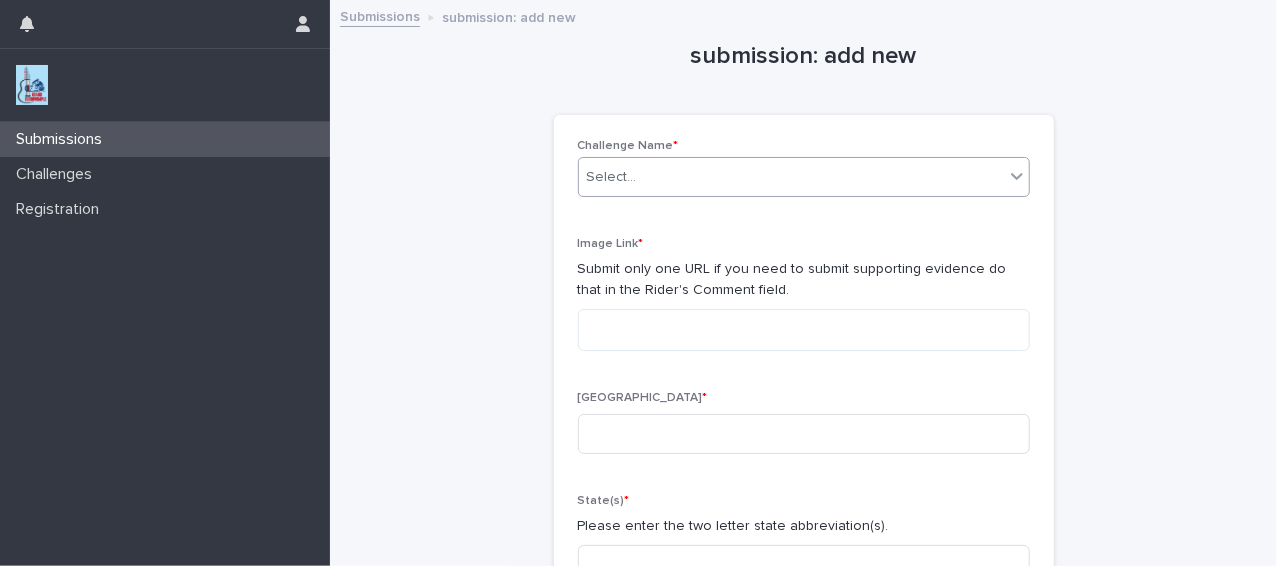 click on "Select..." at bounding box center (791, 177) 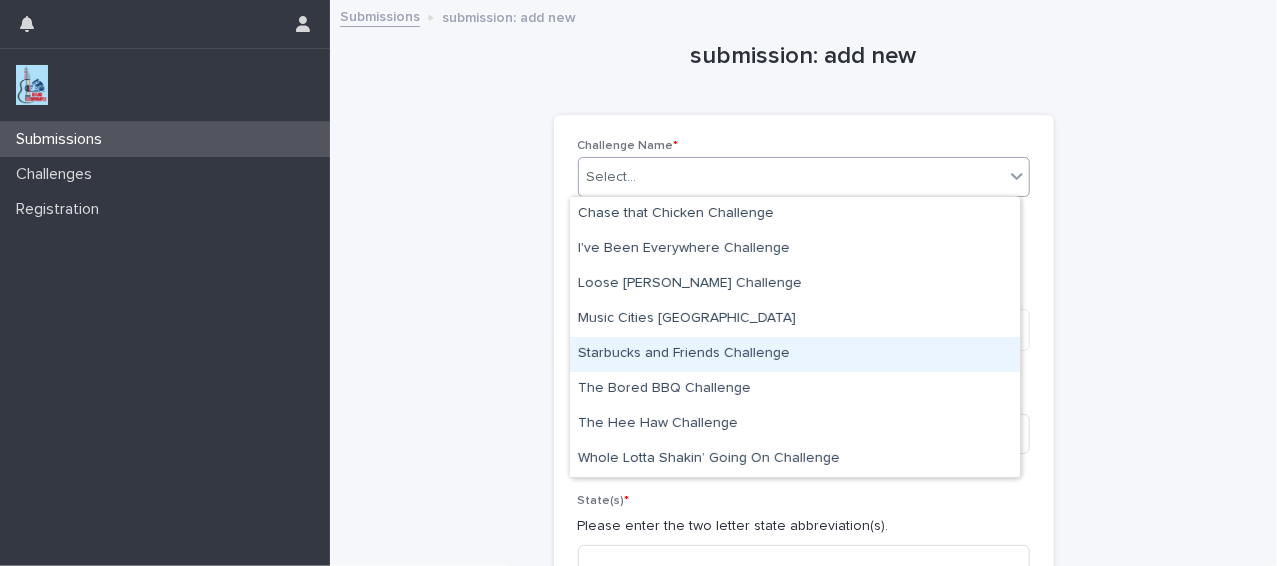 click on "Starbucks and Friends Challenge" at bounding box center [795, 354] 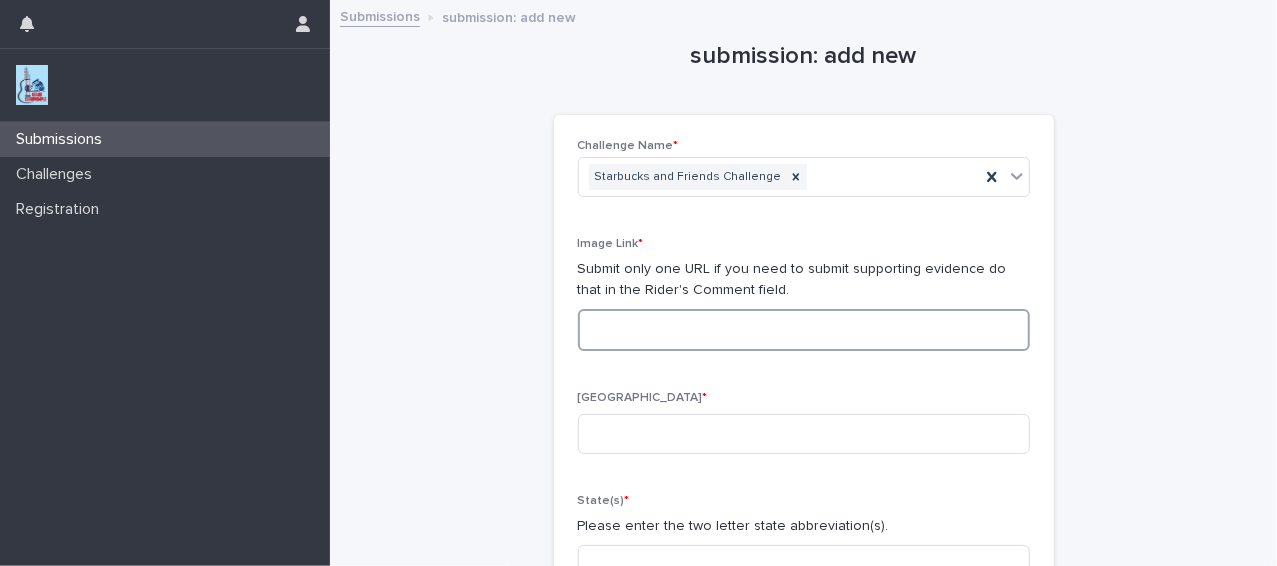 click at bounding box center [804, 330] 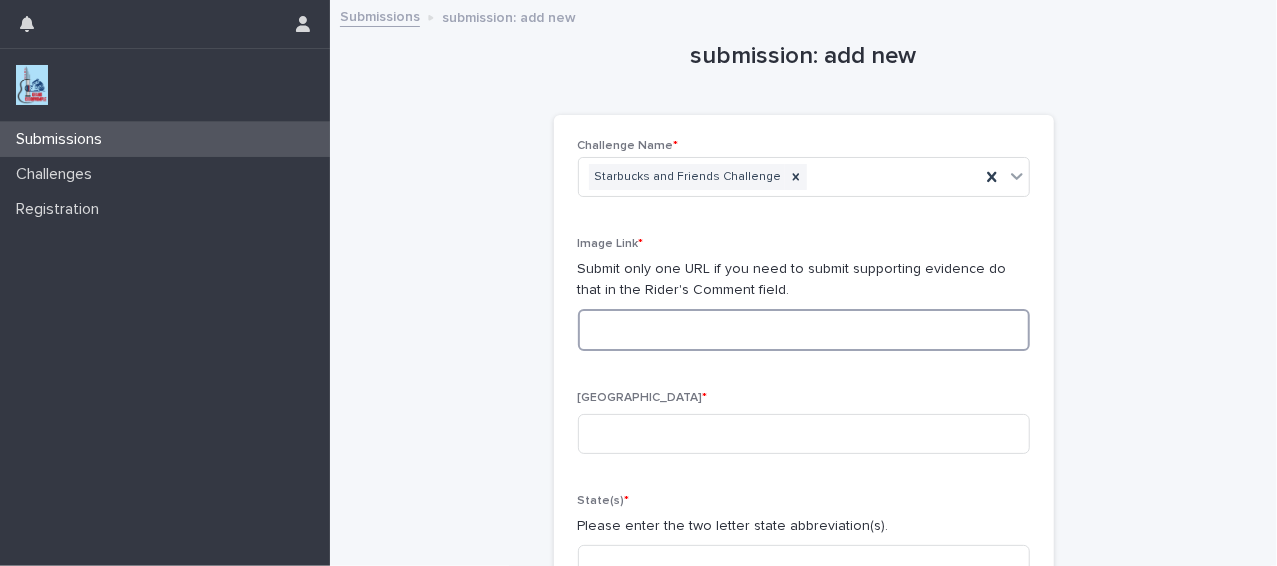 paste on "**********" 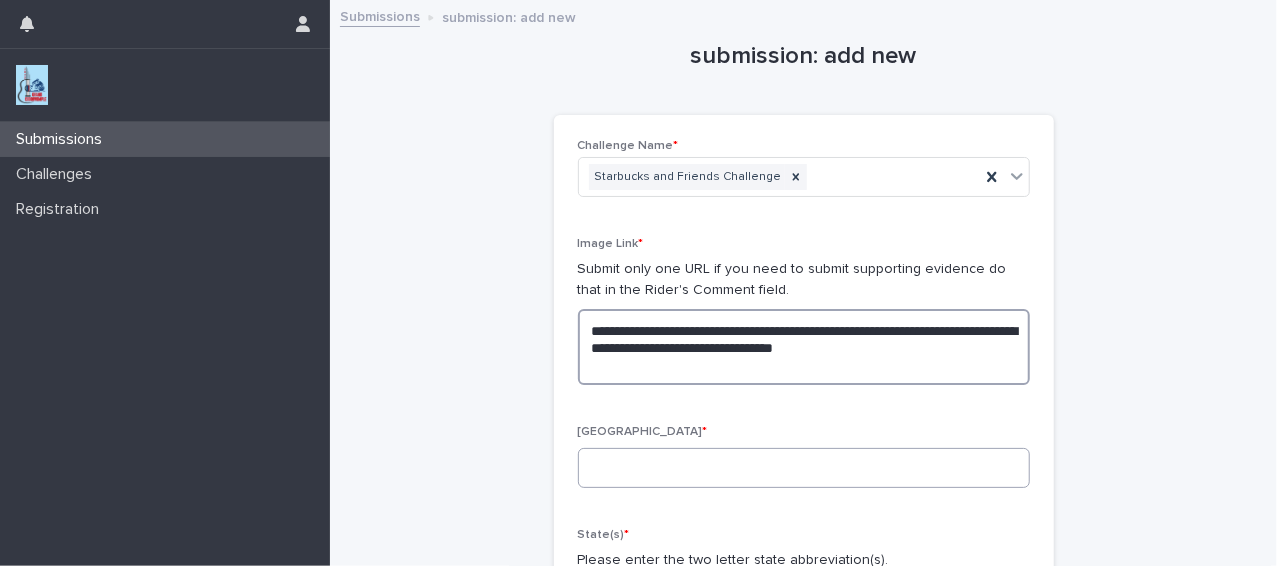 type on "**********" 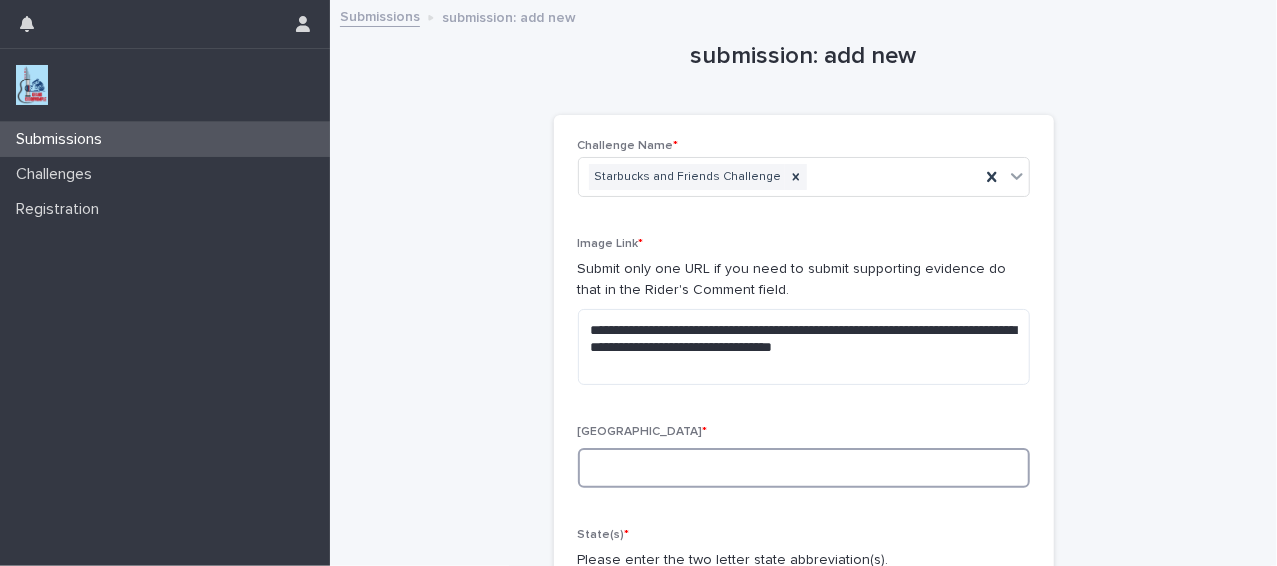 click at bounding box center [804, 468] 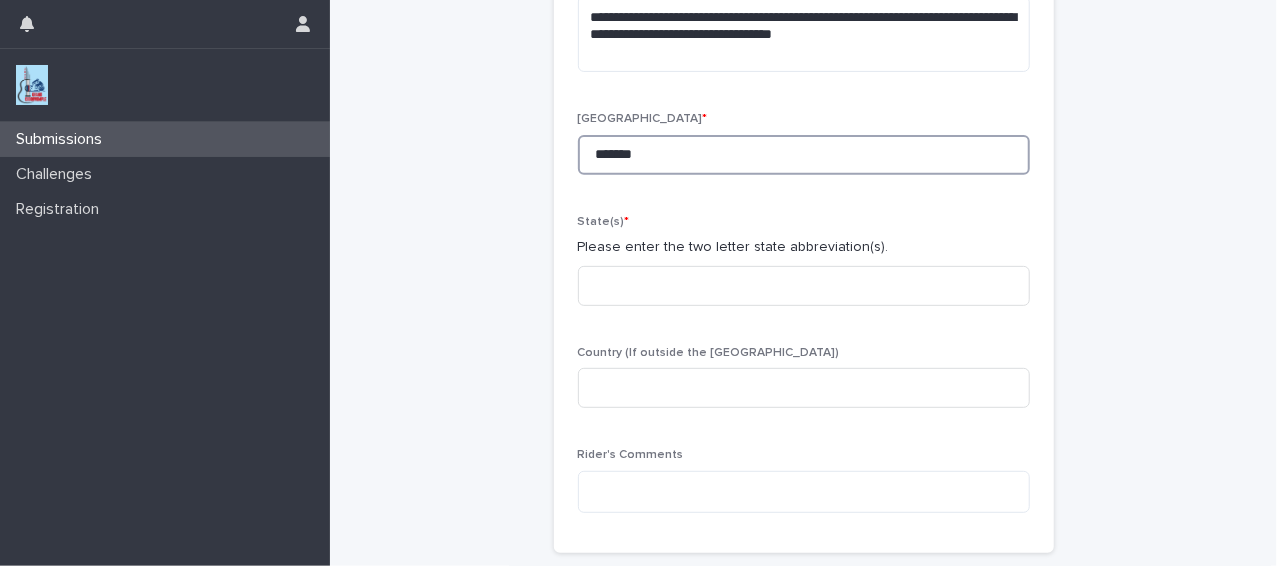 scroll, scrollTop: 322, scrollLeft: 0, axis: vertical 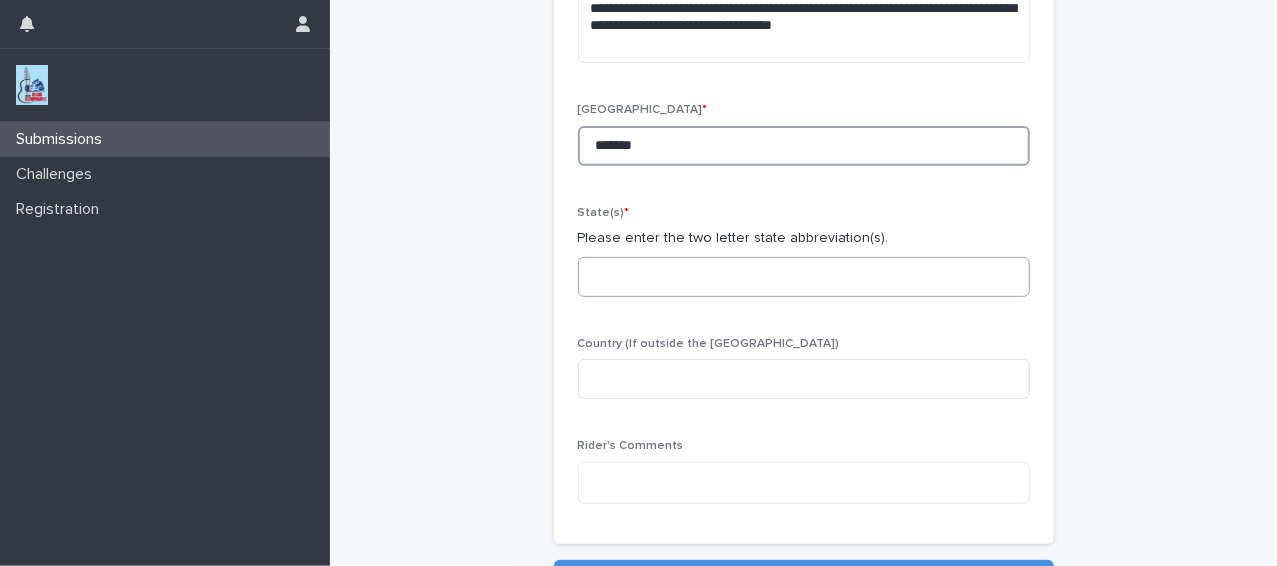 type on "*******" 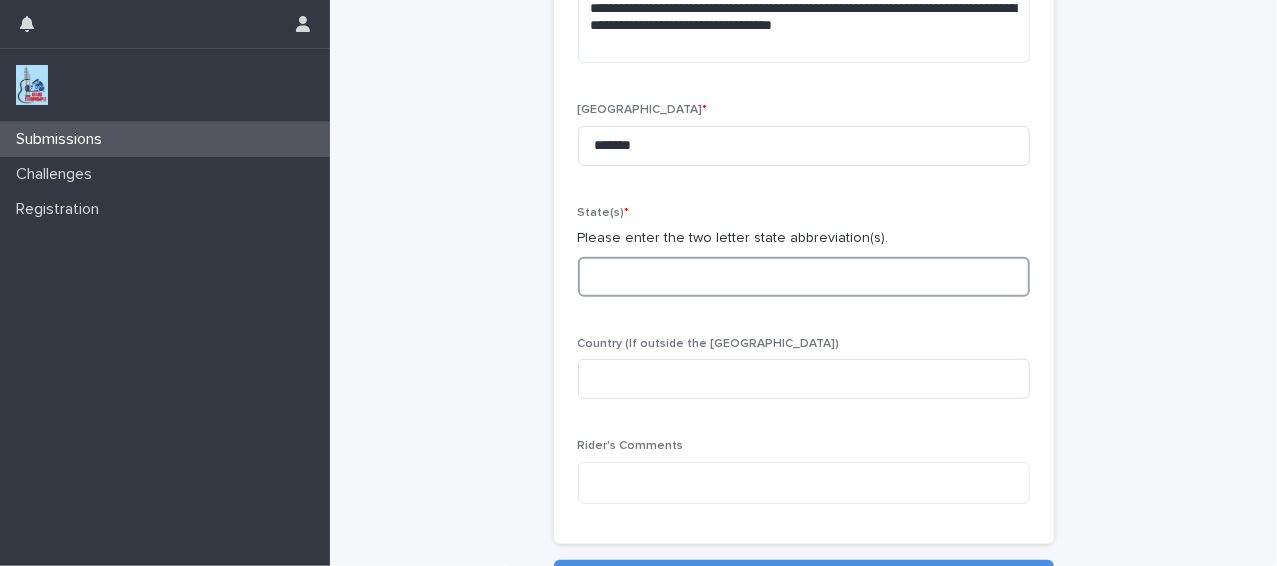 click at bounding box center [804, 277] 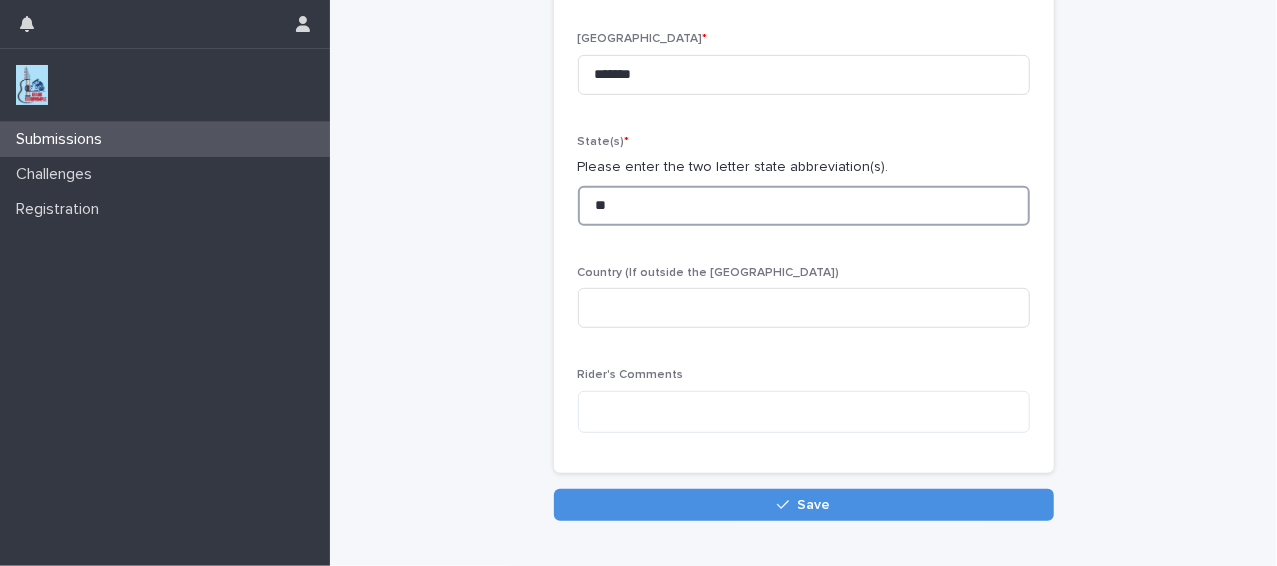 scroll, scrollTop: 423, scrollLeft: 0, axis: vertical 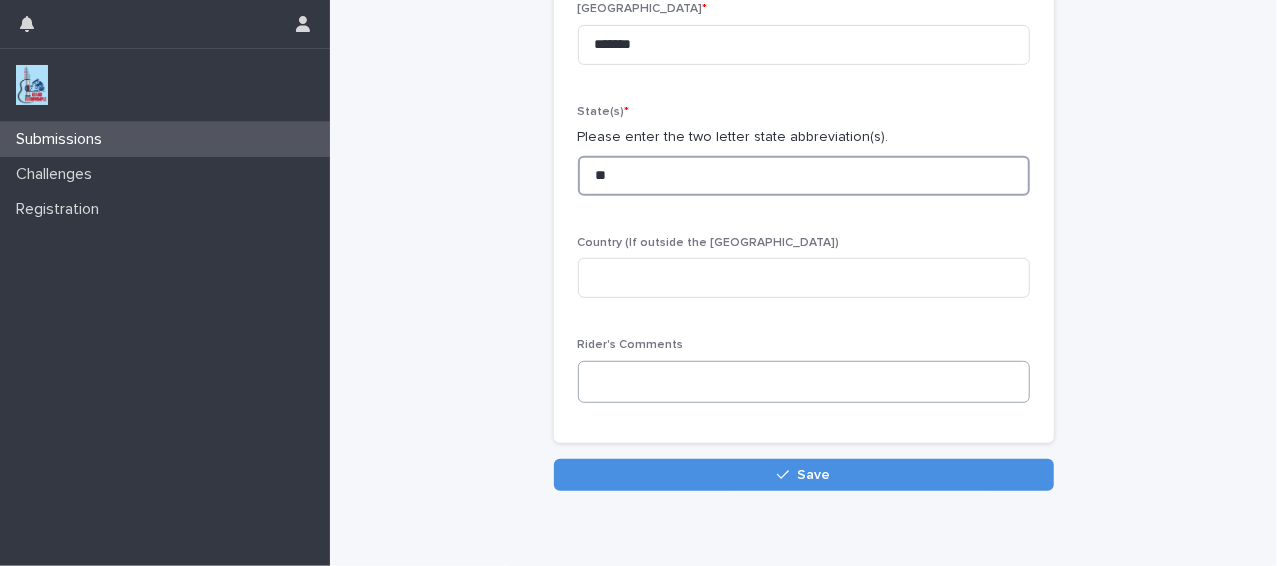 type on "**" 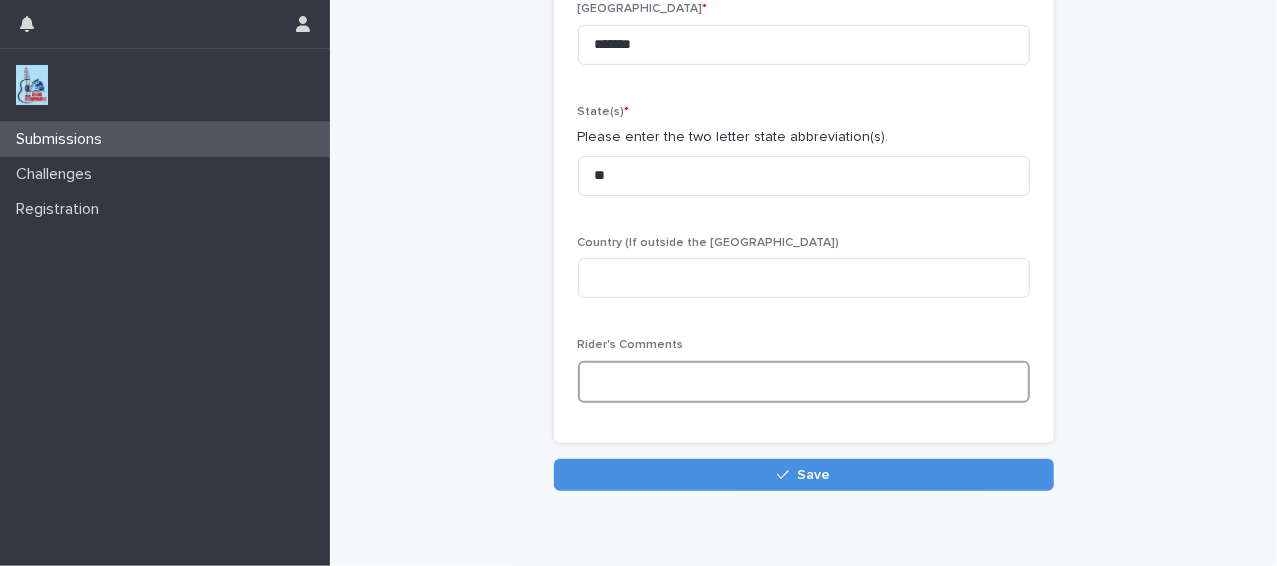 click at bounding box center [804, 382] 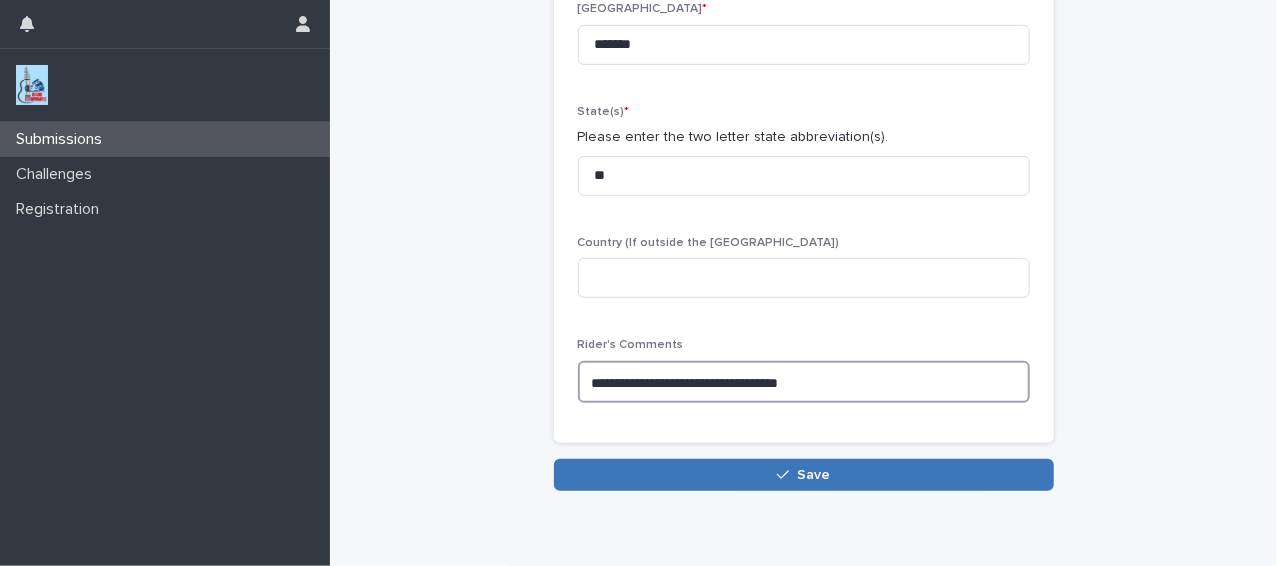 type on "**********" 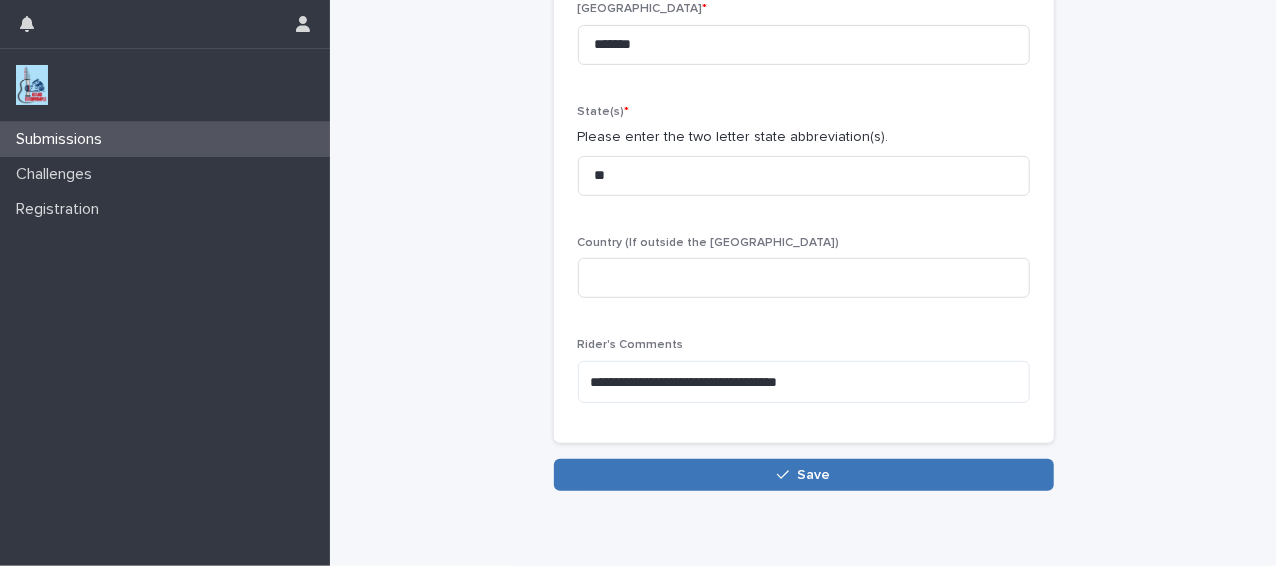 click on "Save" at bounding box center (804, 475) 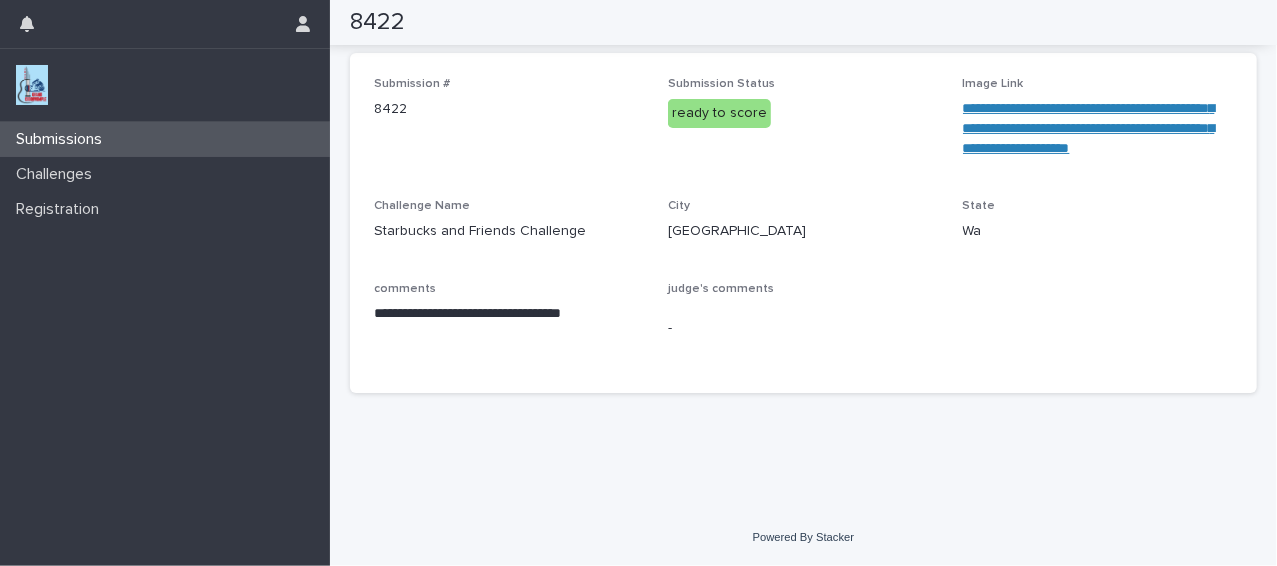 scroll, scrollTop: 133, scrollLeft: 0, axis: vertical 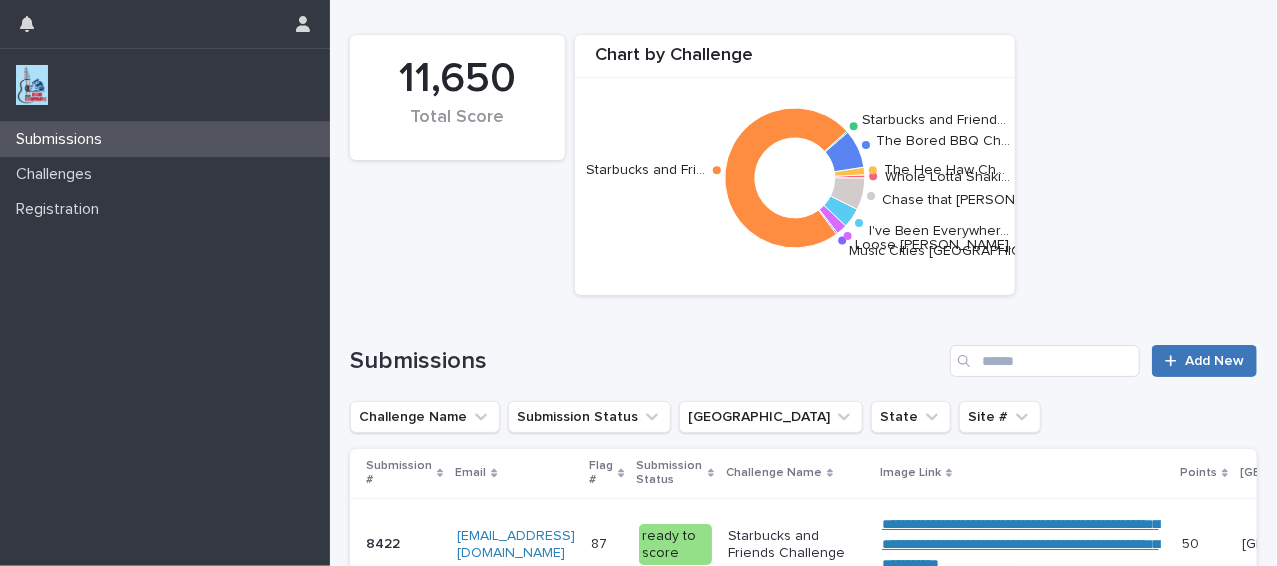 click 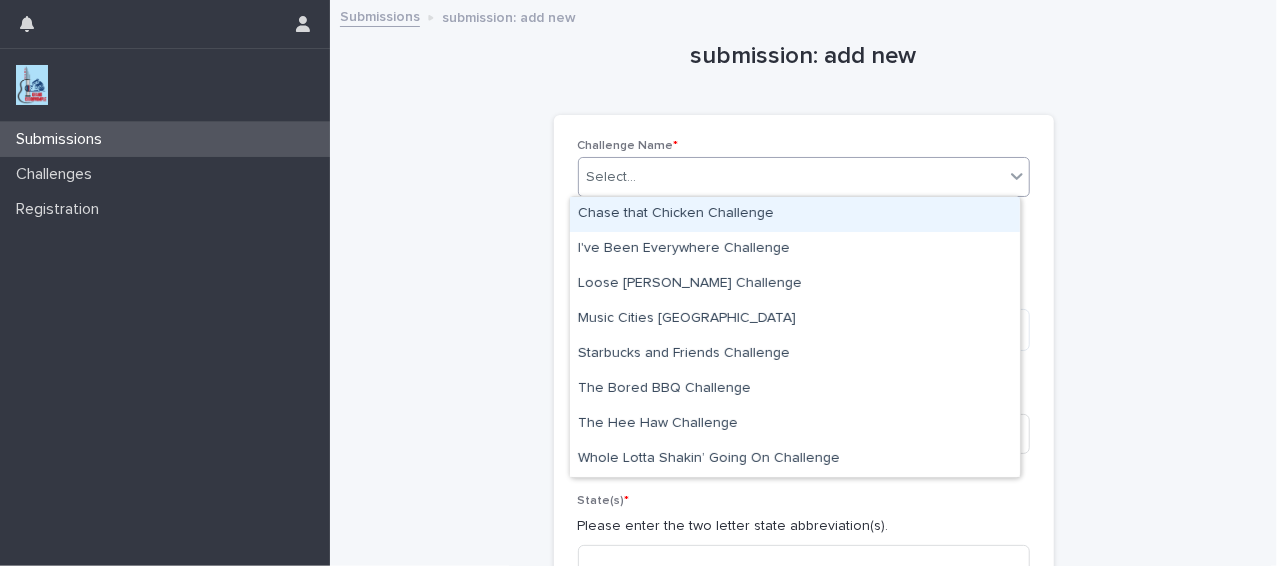 click 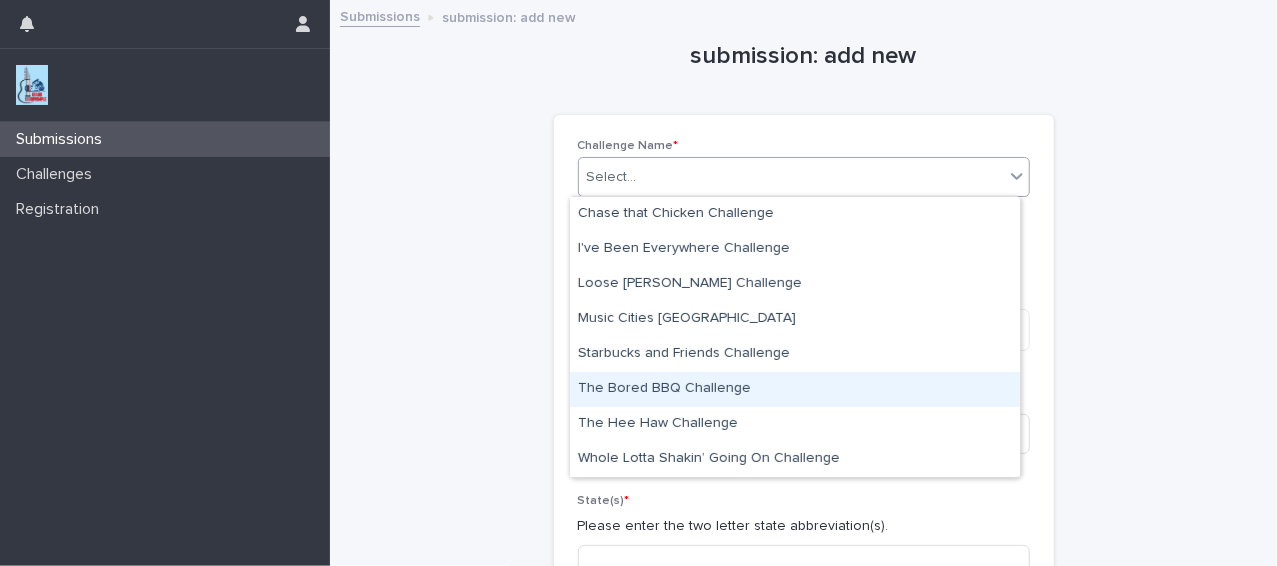 click on "The Bored BBQ Challenge" at bounding box center (795, 389) 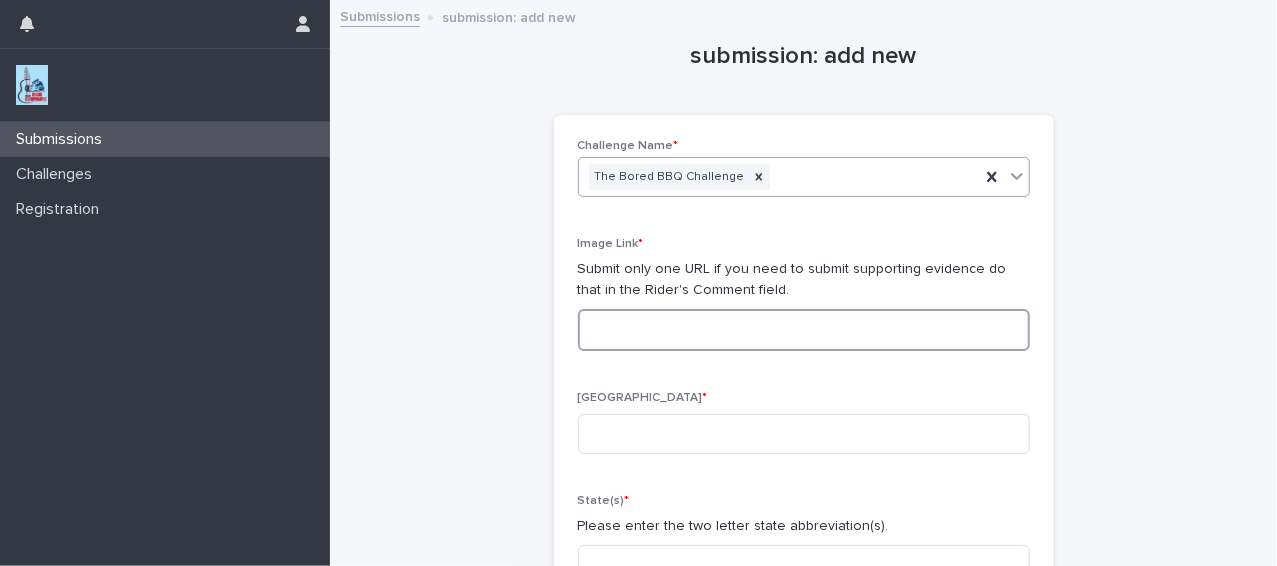 click at bounding box center [804, 330] 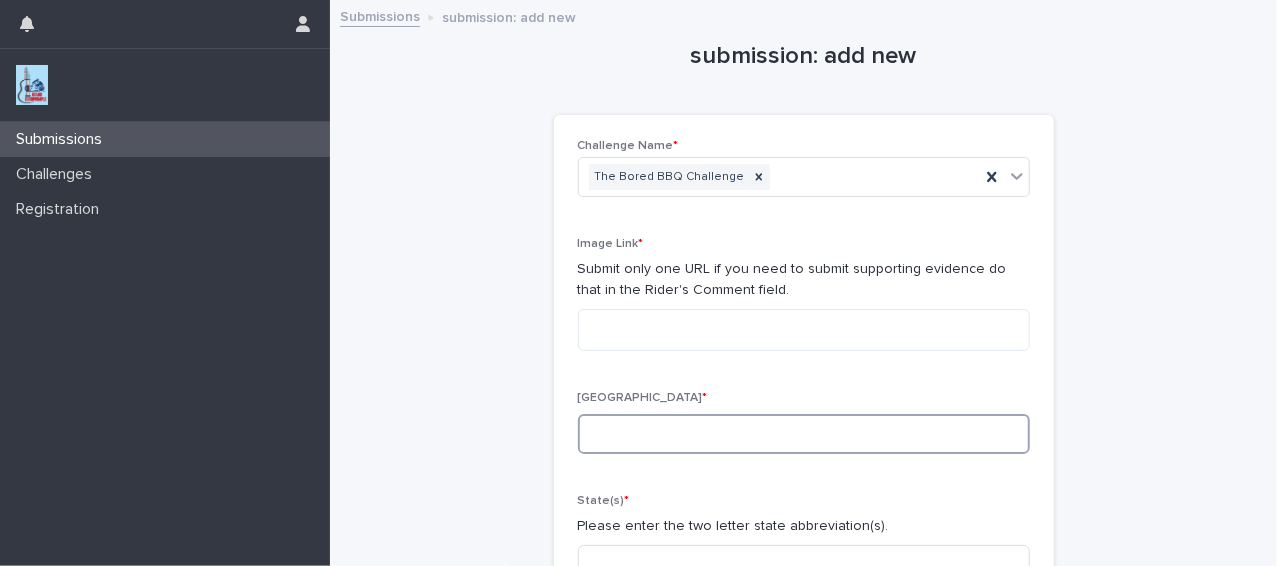 click at bounding box center (804, 434) 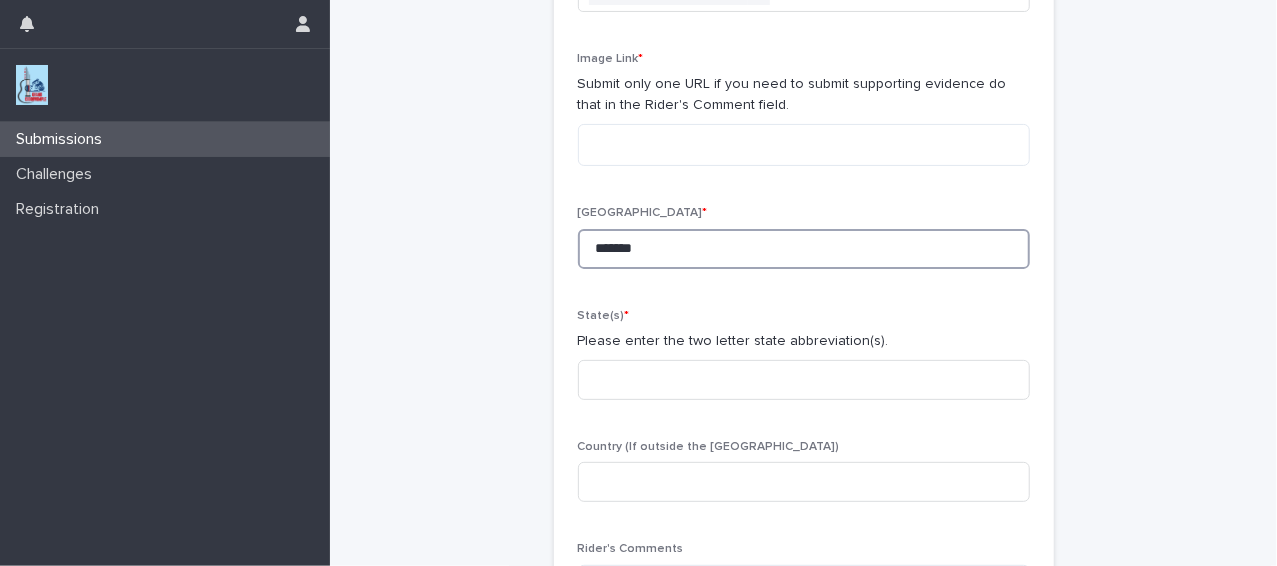 scroll, scrollTop: 191, scrollLeft: 0, axis: vertical 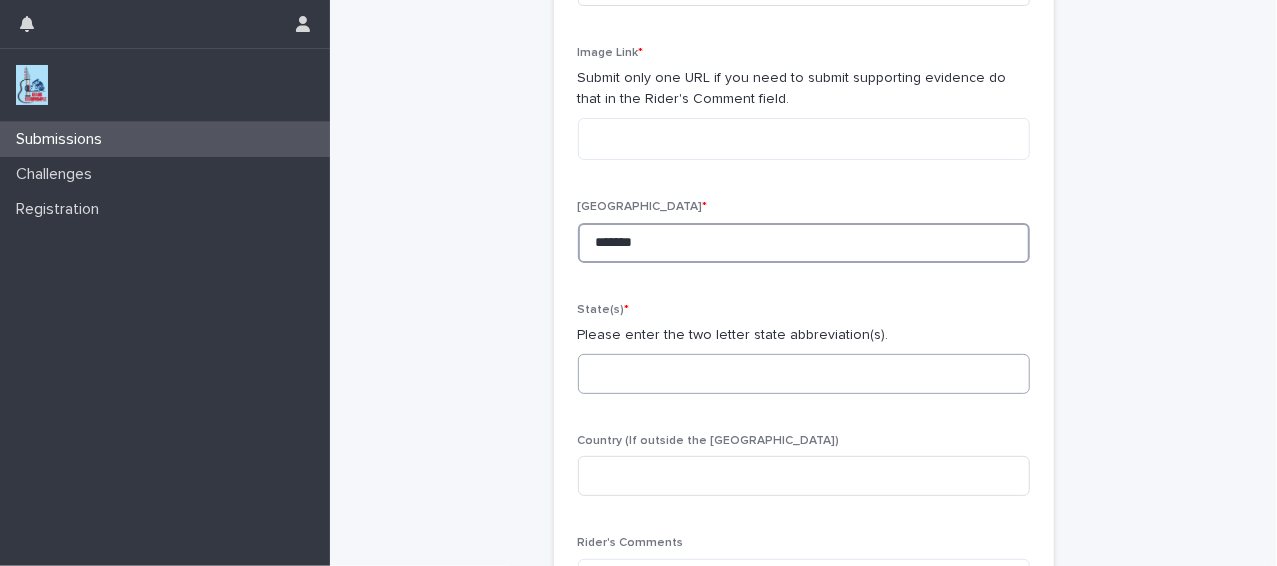 type on "*******" 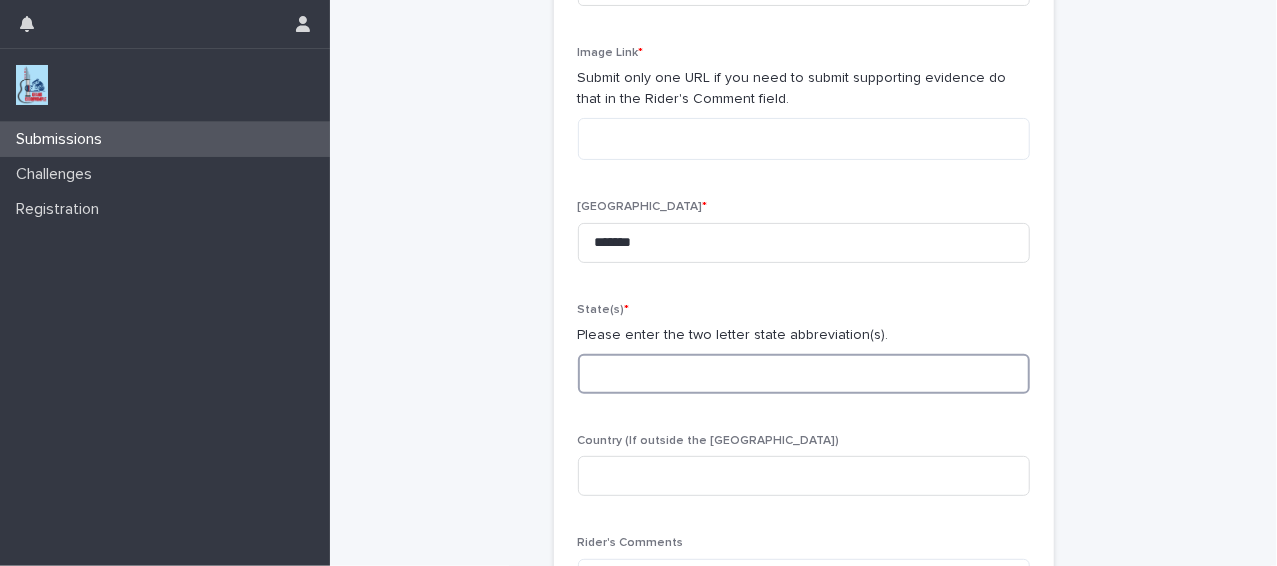 click at bounding box center [804, 374] 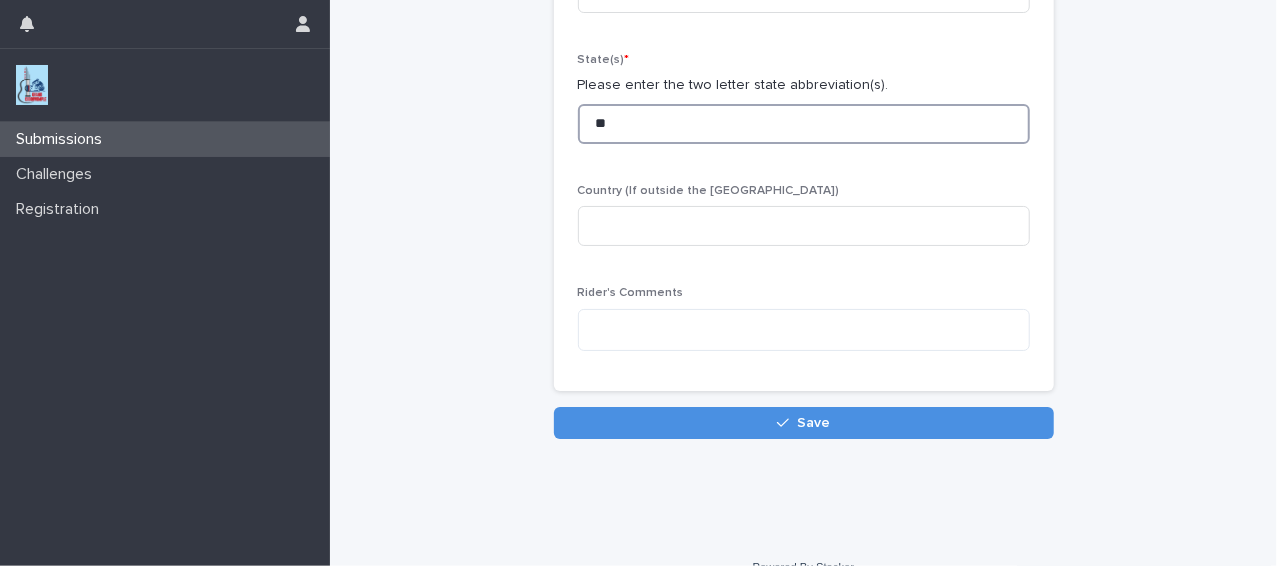 scroll, scrollTop: 470, scrollLeft: 0, axis: vertical 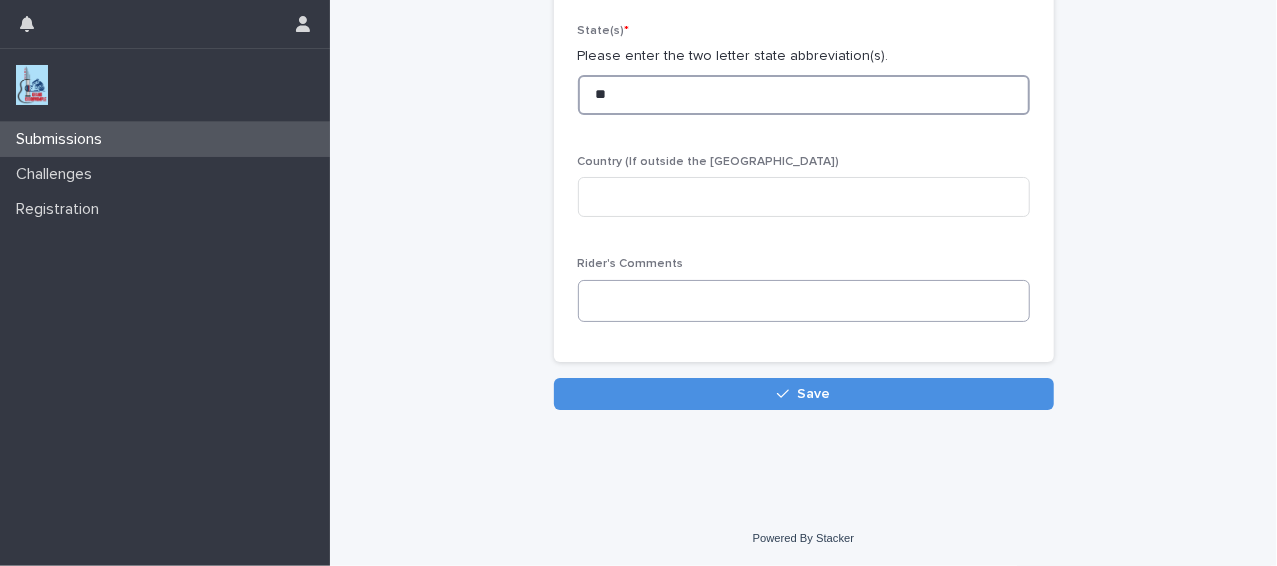 type on "**" 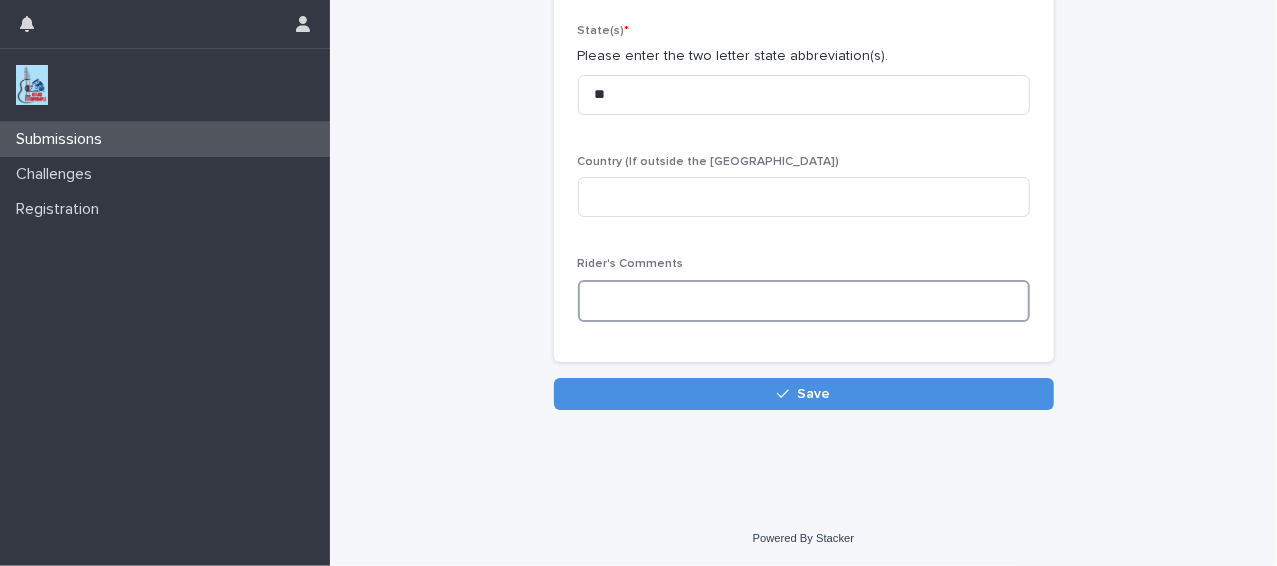 click at bounding box center (804, 301) 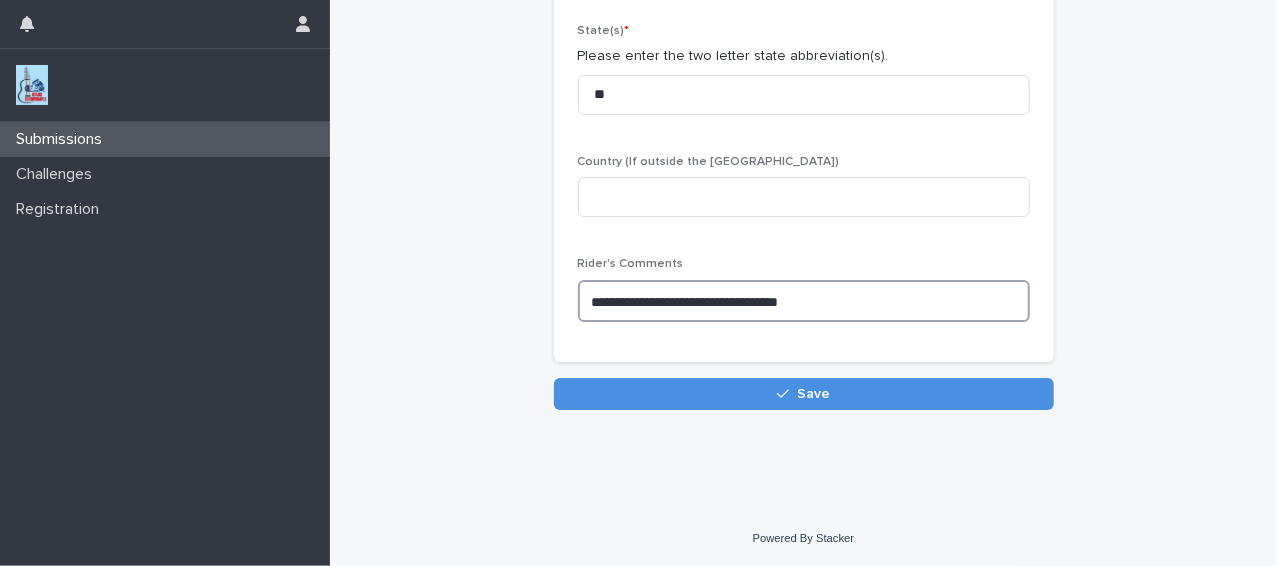 paste on "**********" 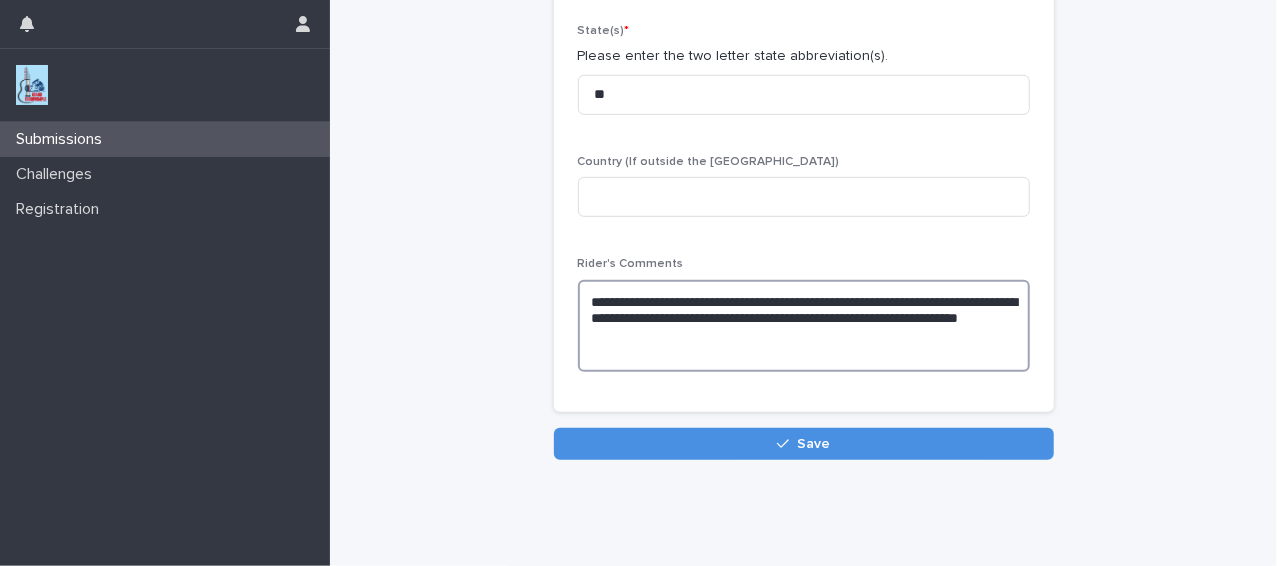 type on "**********" 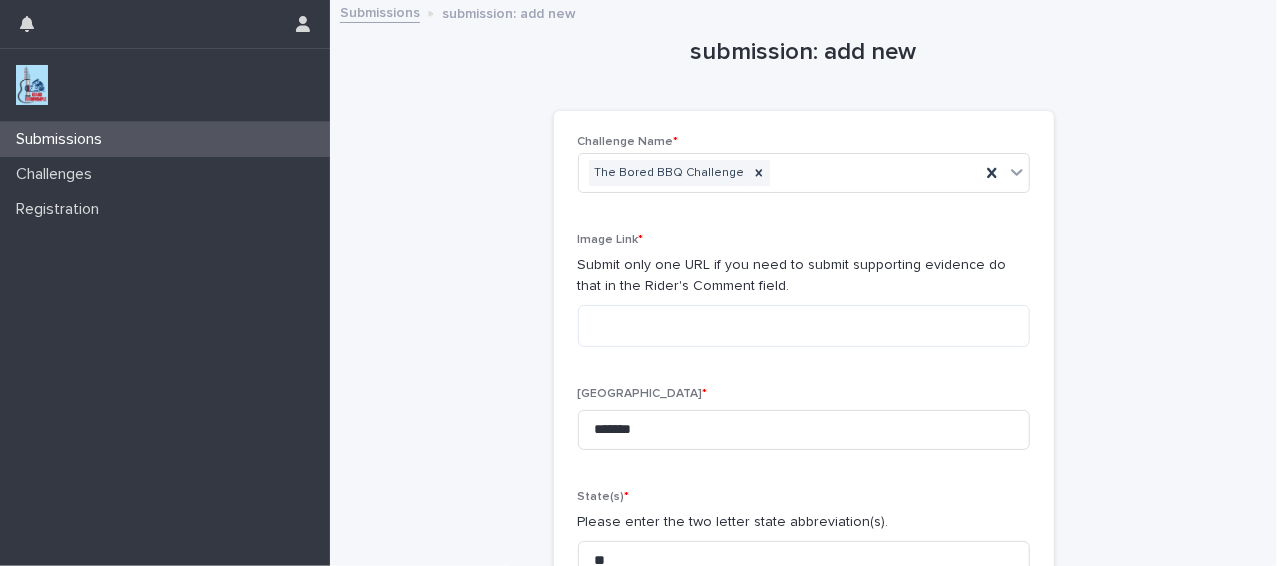 scroll, scrollTop: 0, scrollLeft: 0, axis: both 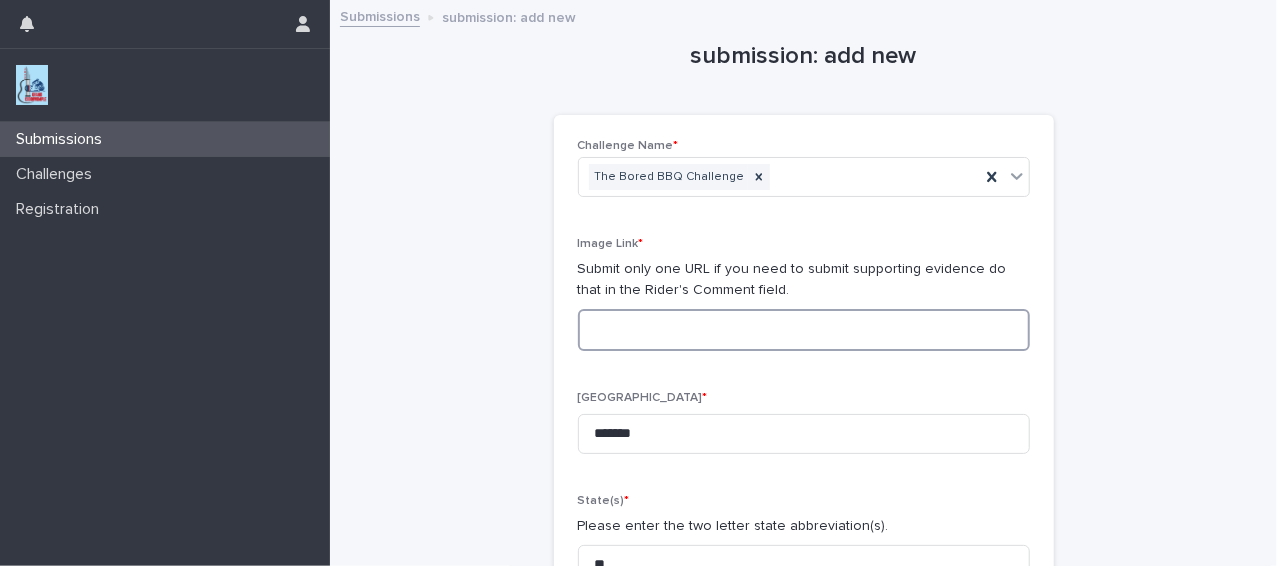 click at bounding box center [804, 330] 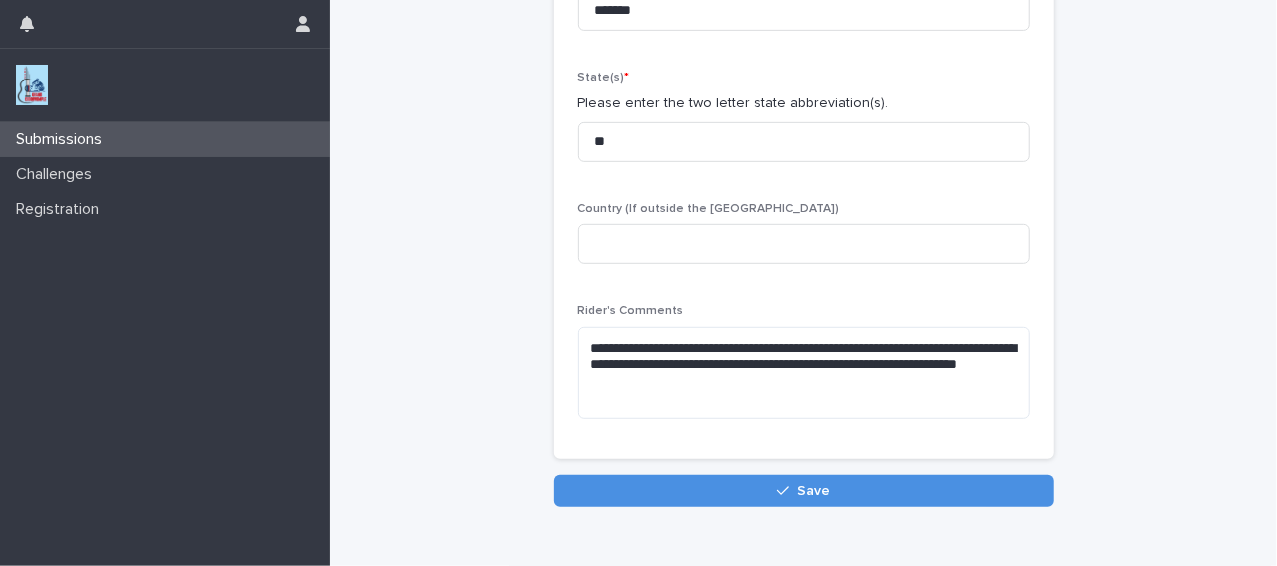 scroll, scrollTop: 554, scrollLeft: 0, axis: vertical 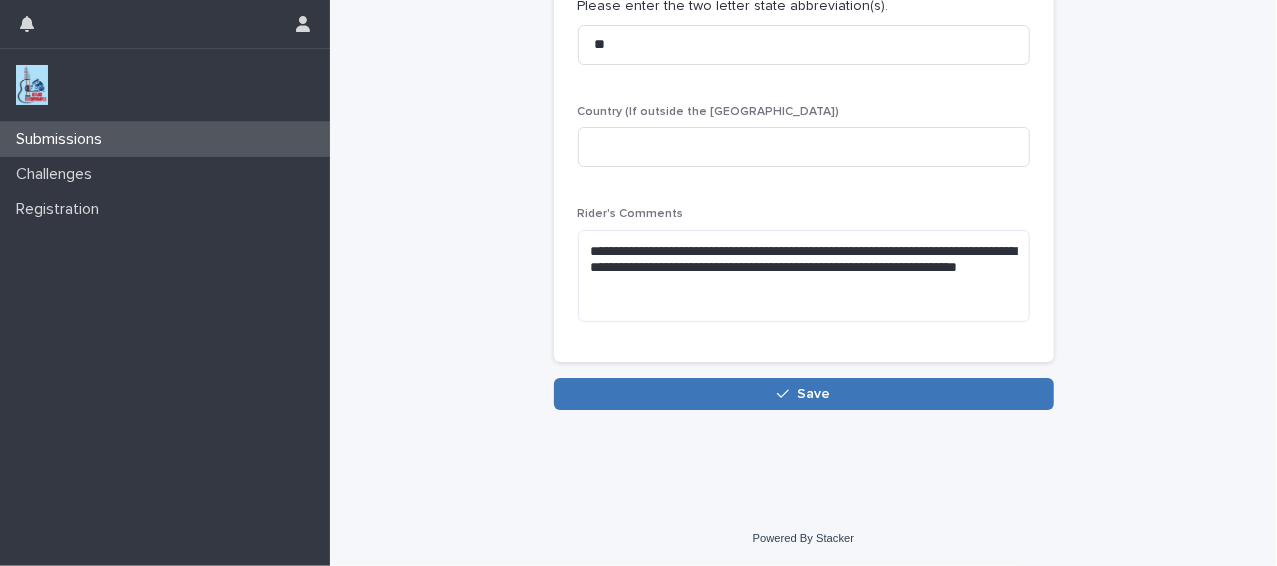 type on "**********" 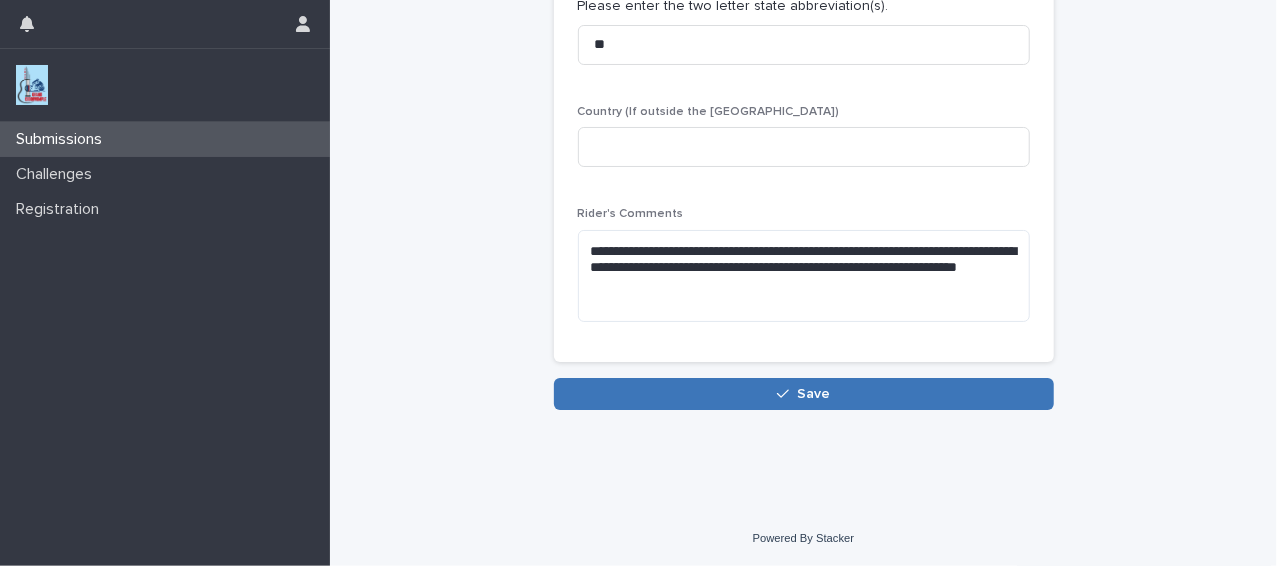 click on "Save" at bounding box center (804, 394) 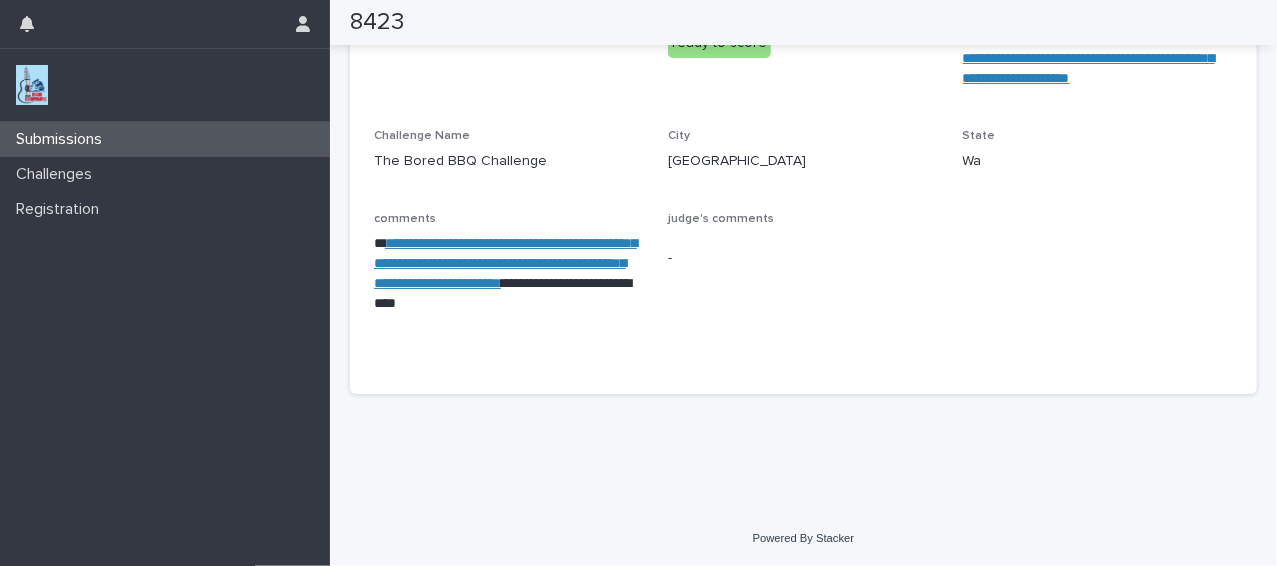scroll, scrollTop: 203, scrollLeft: 0, axis: vertical 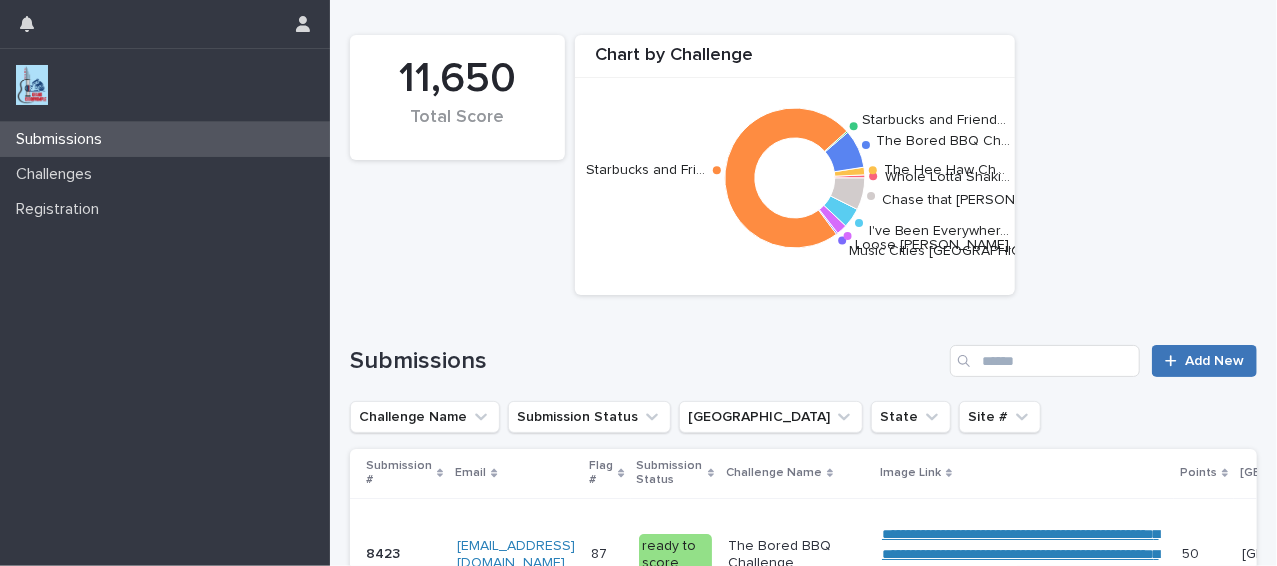 click on "Add New" at bounding box center [1214, 361] 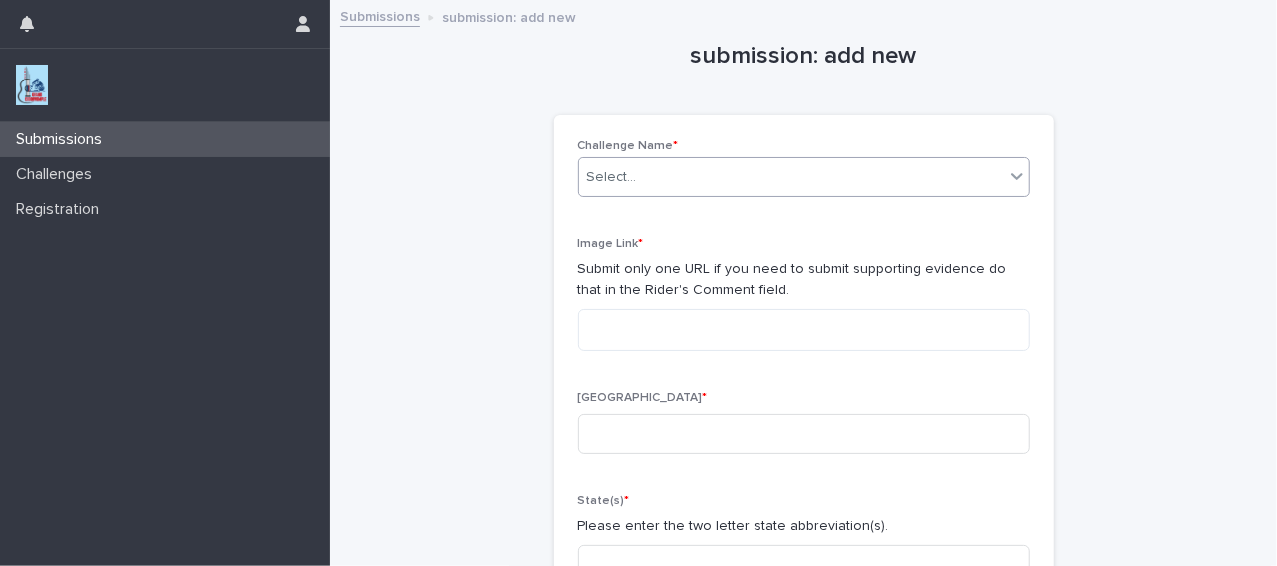 click on "Select..." at bounding box center (804, 177) 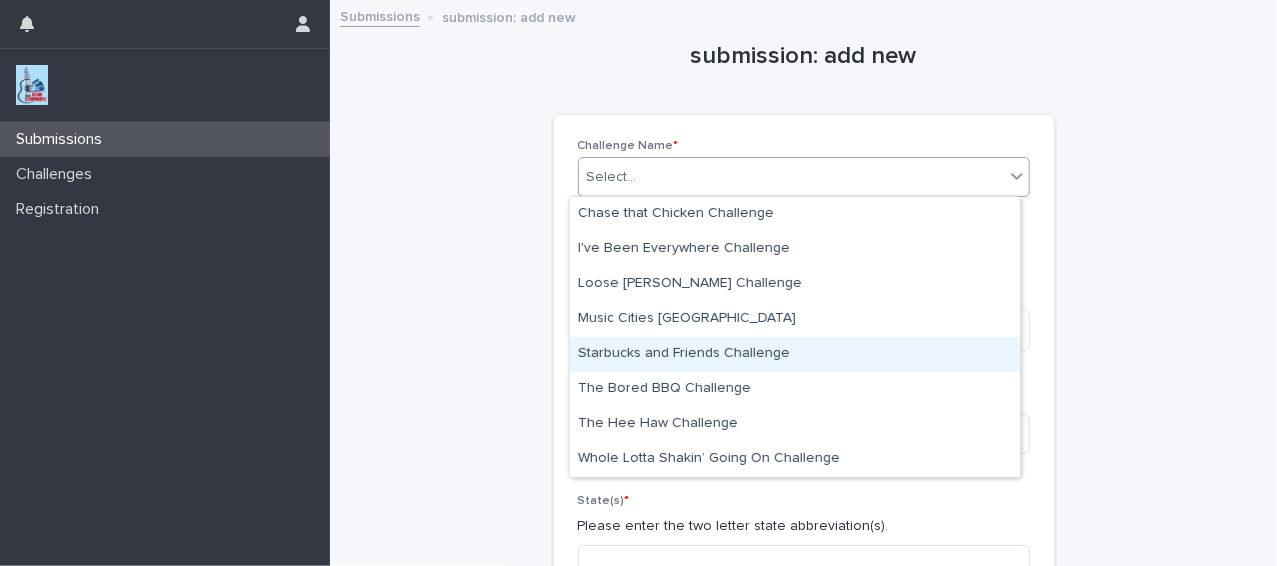 click on "Starbucks and Friends Challenge" at bounding box center [795, 354] 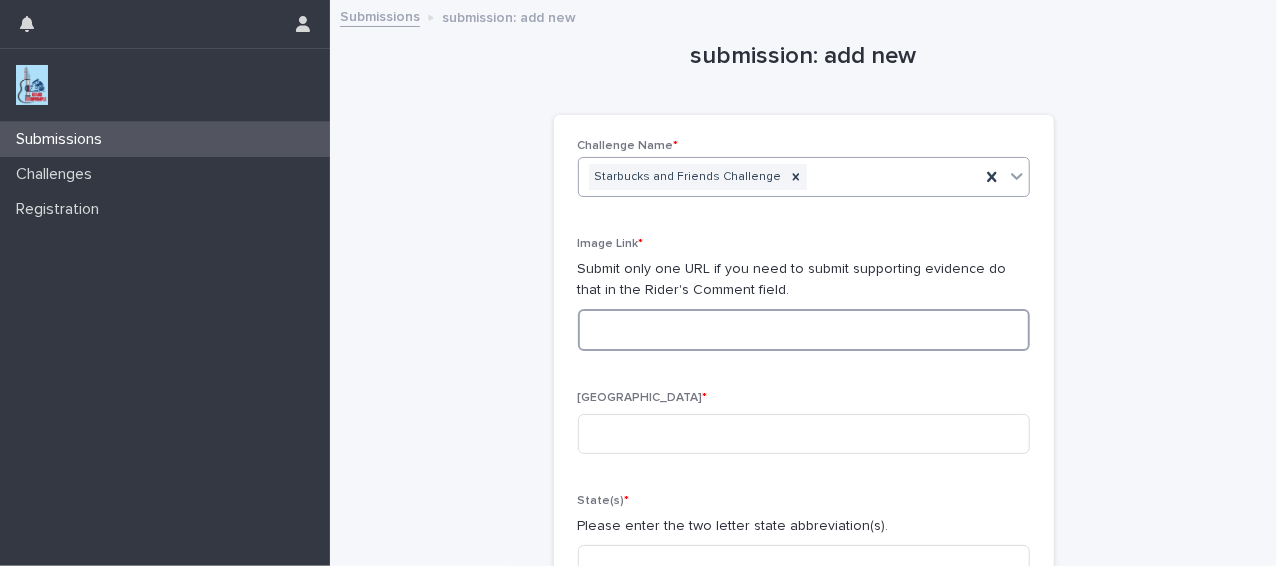 click at bounding box center (804, 330) 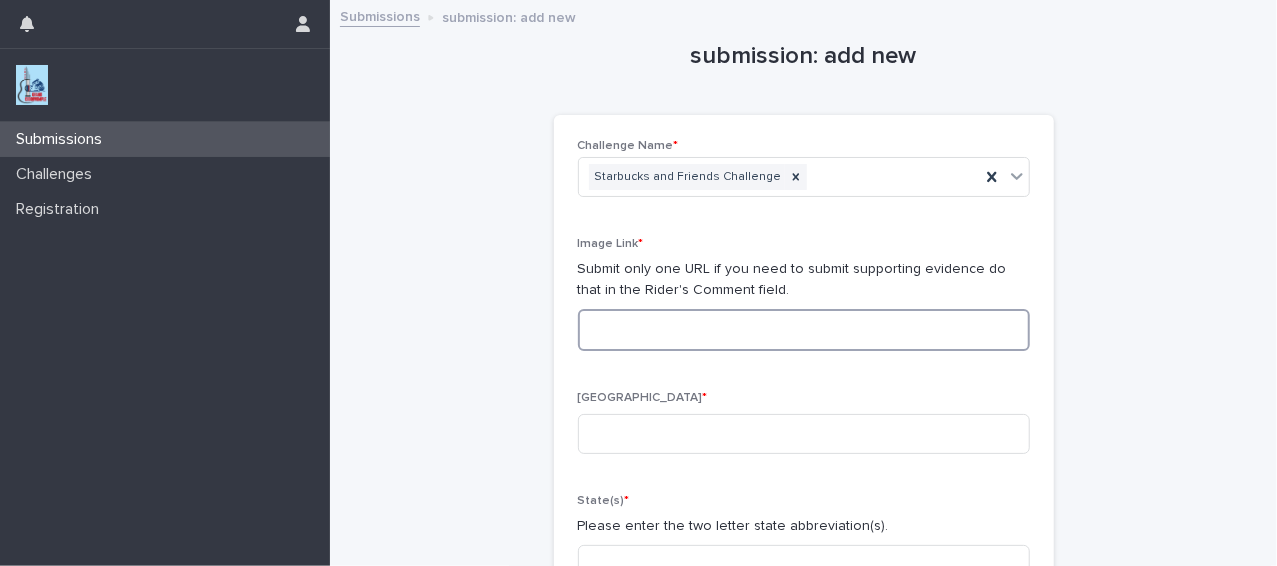 paste on "**********" 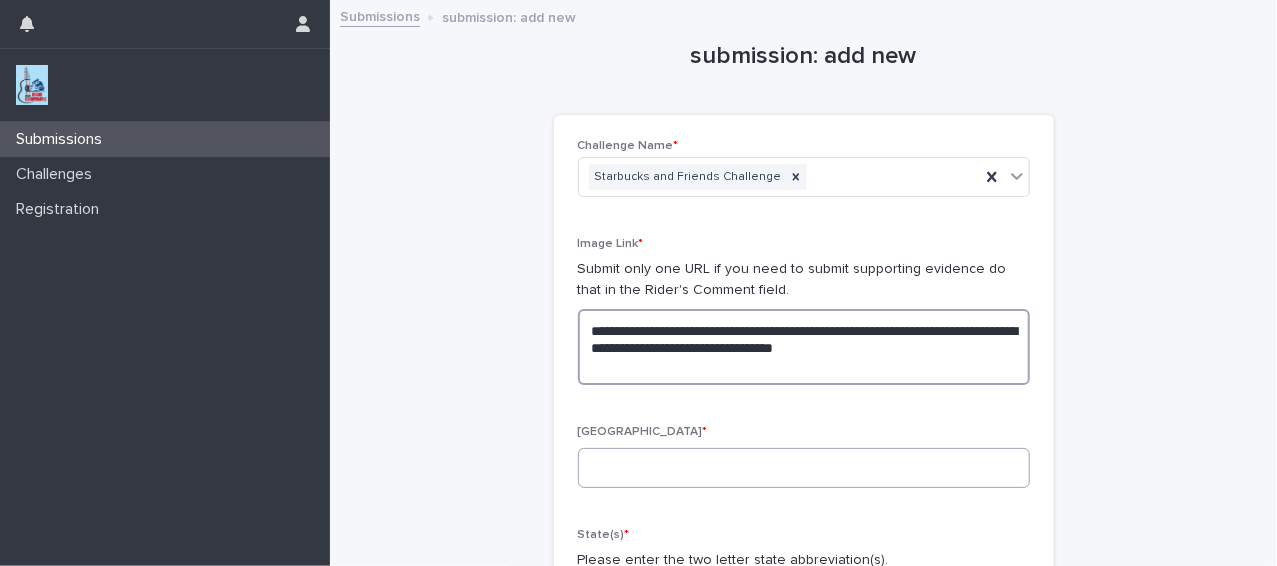 type on "**********" 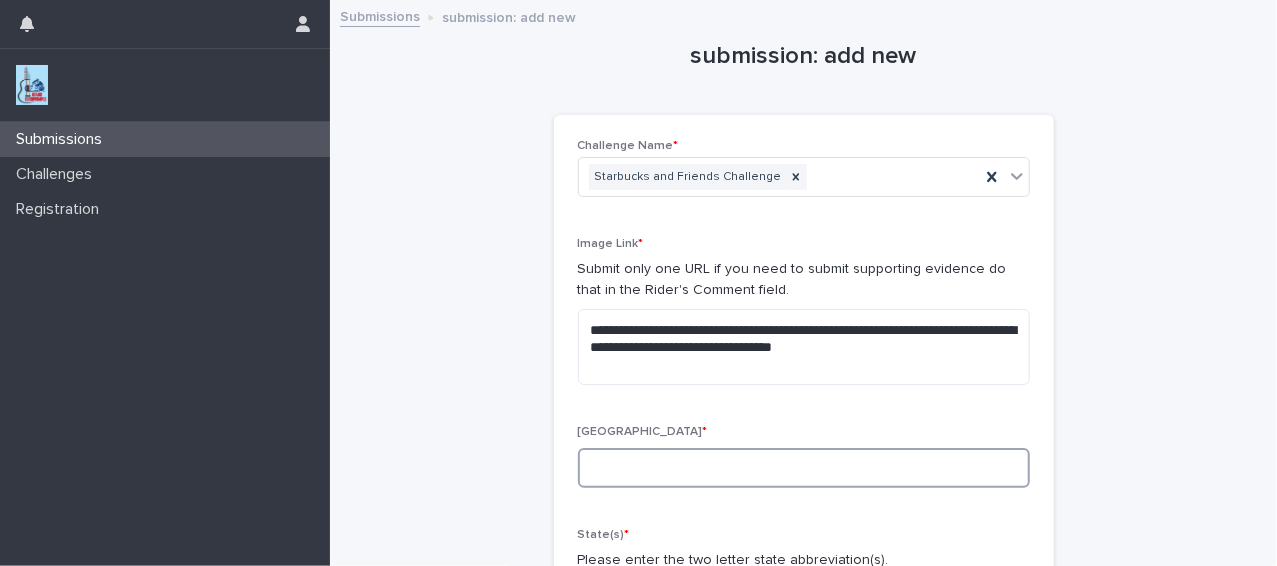 click at bounding box center (804, 468) 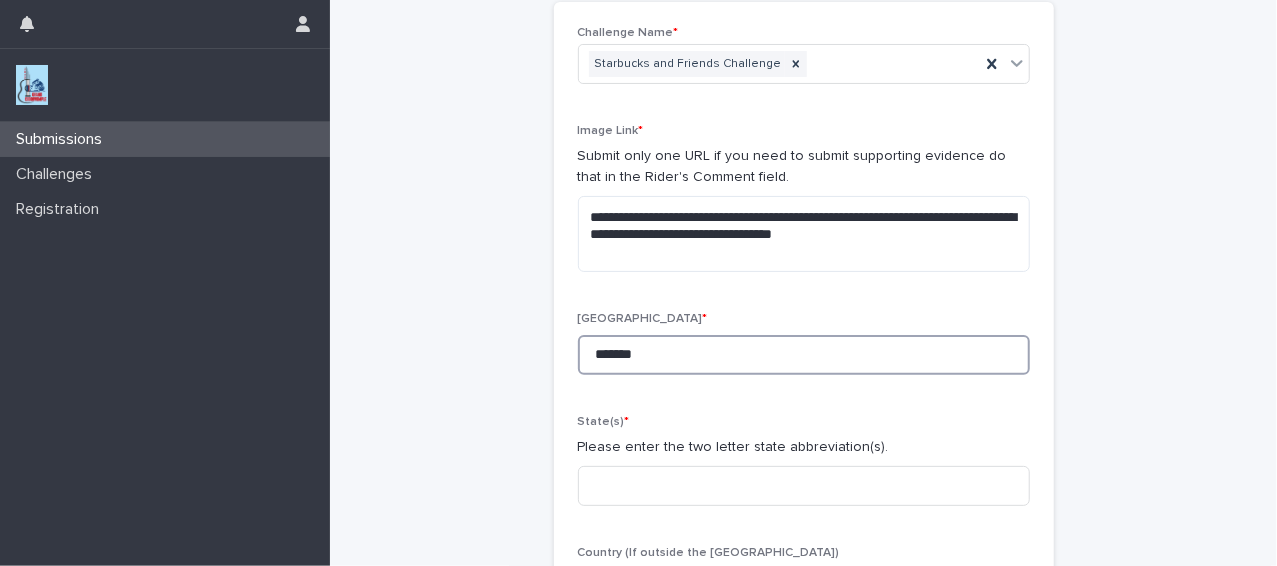 scroll, scrollTop: 132, scrollLeft: 0, axis: vertical 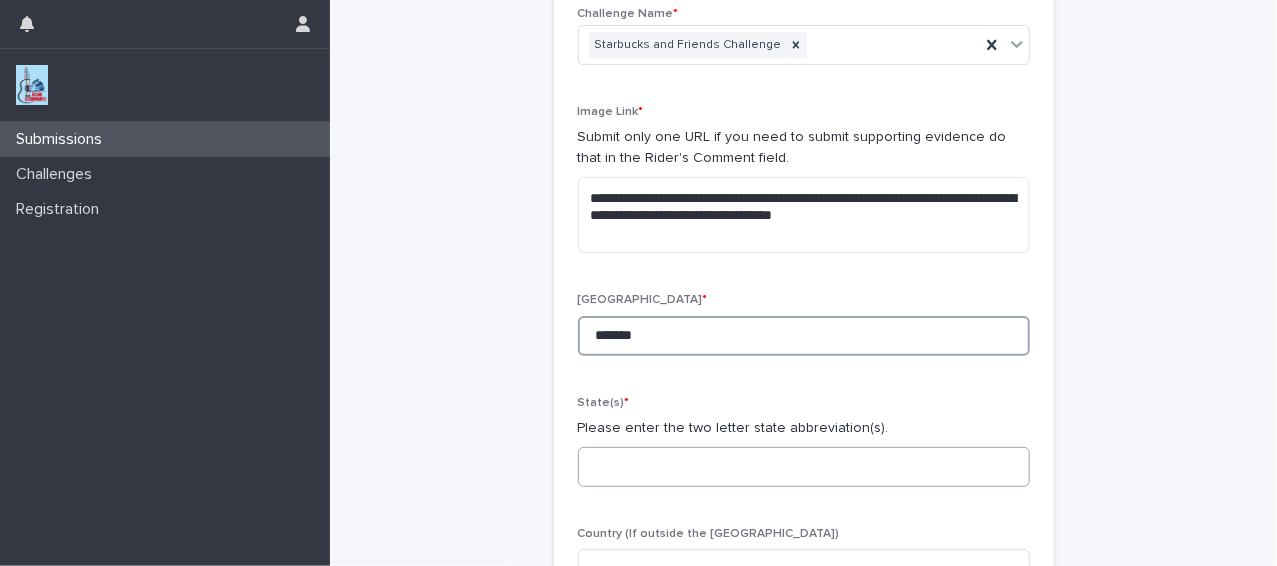 type on "*******" 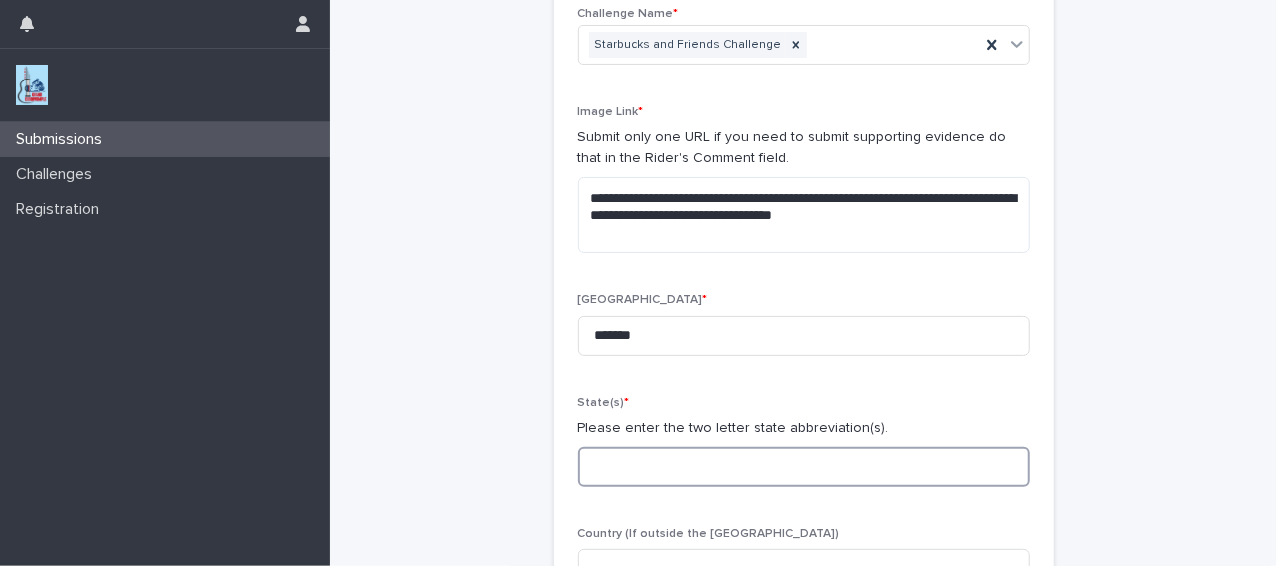 click at bounding box center (804, 467) 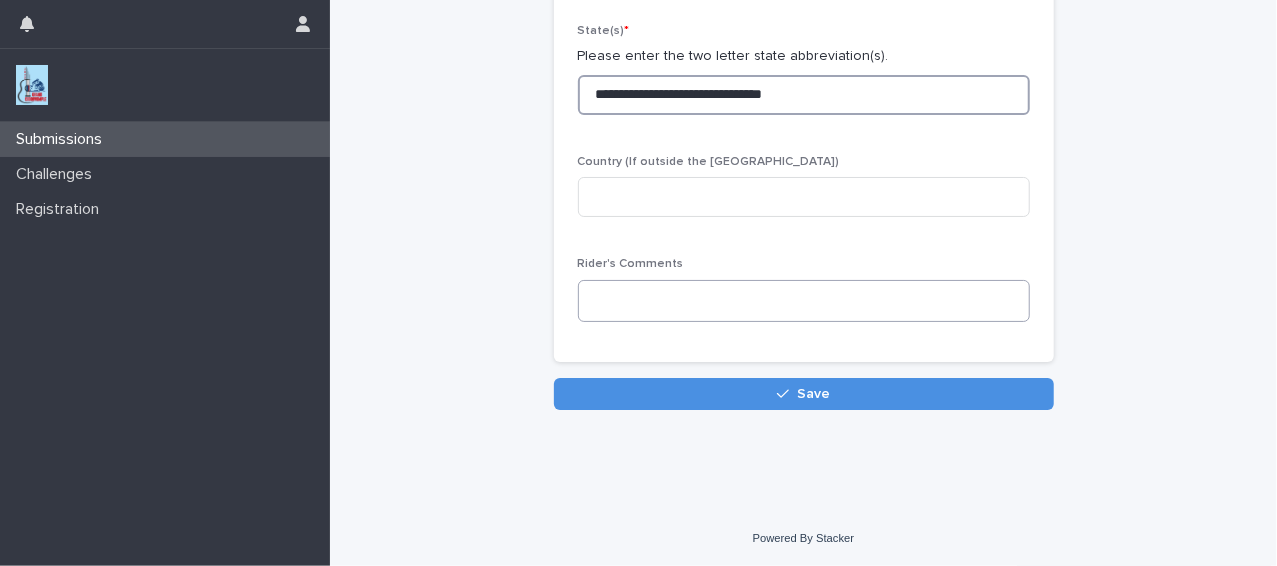 scroll, scrollTop: 504, scrollLeft: 0, axis: vertical 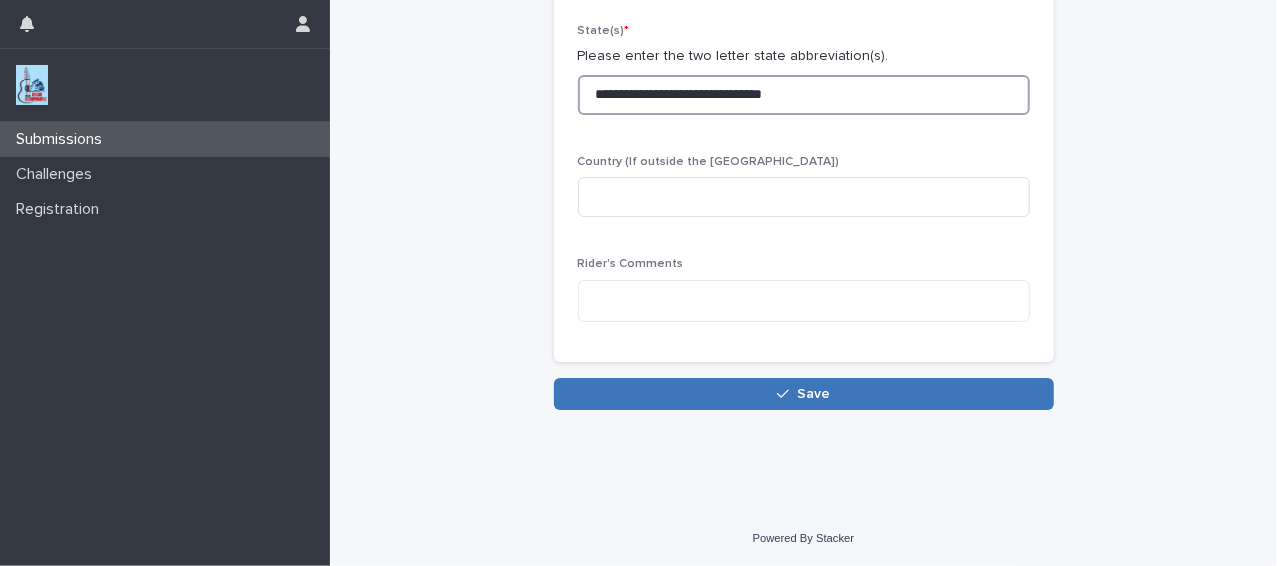 type on "**********" 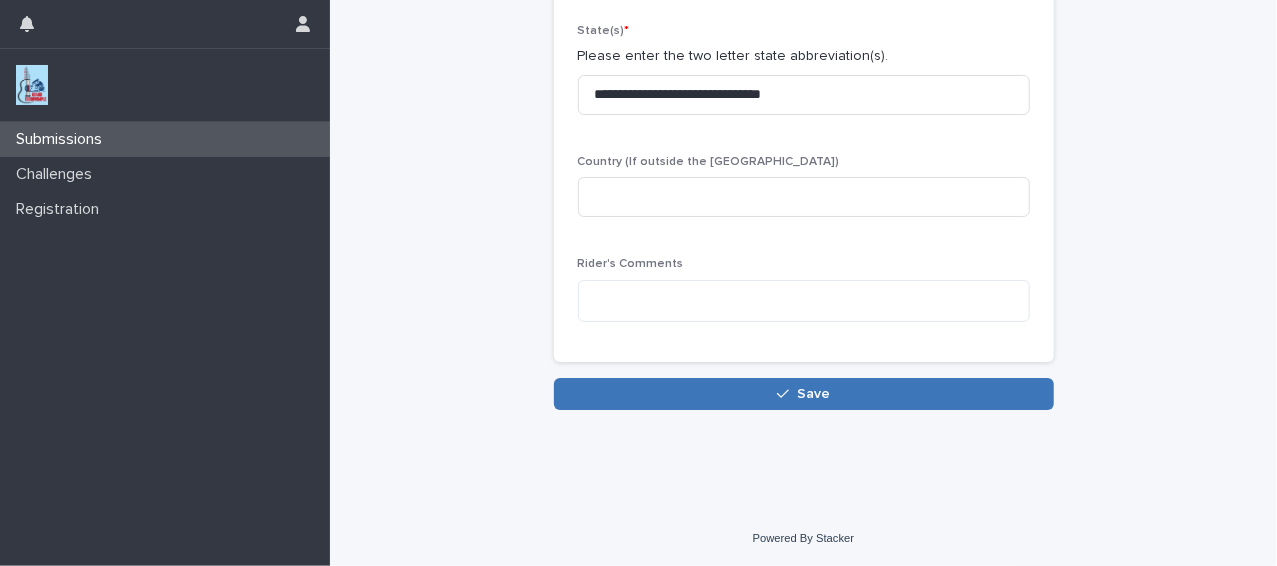 click on "Save" at bounding box center [804, 394] 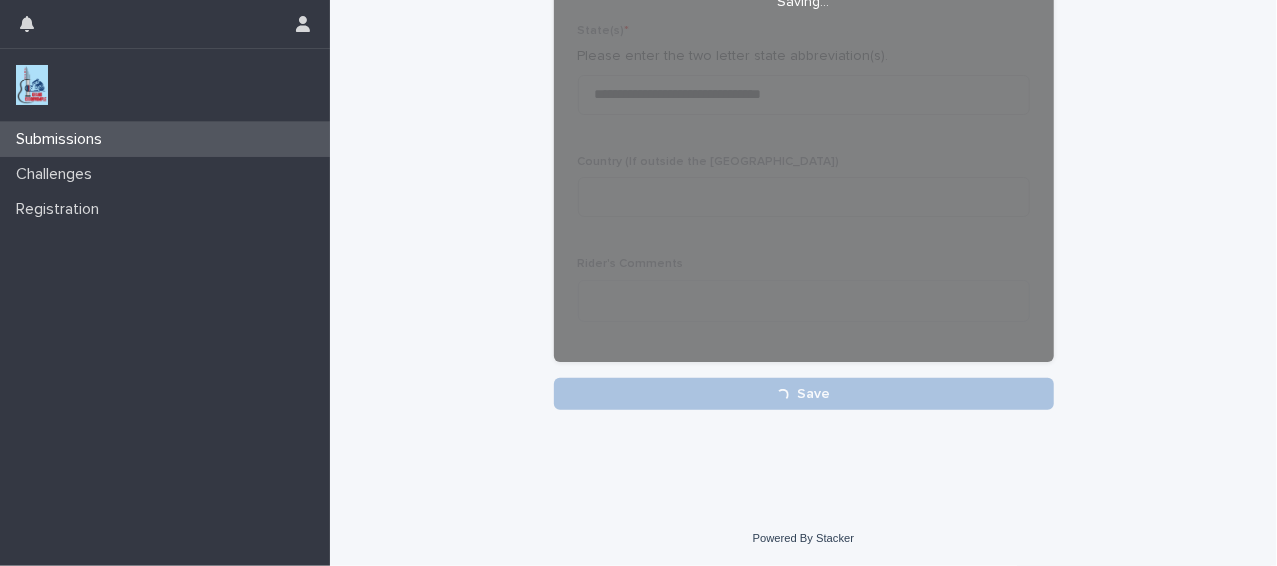 scroll, scrollTop: 504, scrollLeft: 0, axis: vertical 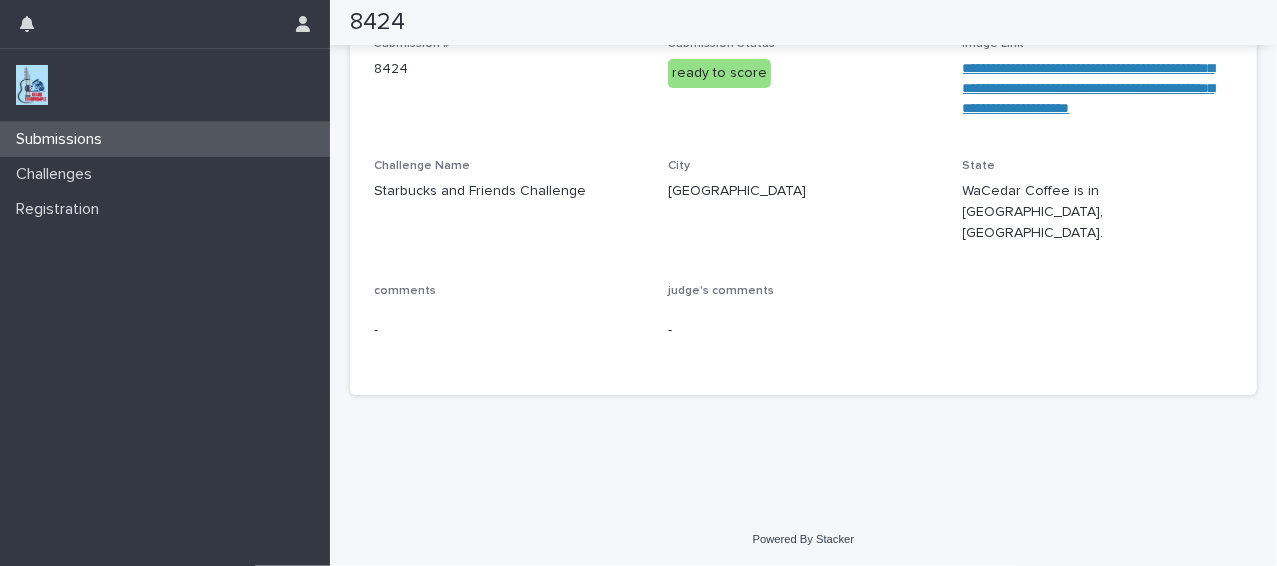 click on "Submissions" at bounding box center [165, 139] 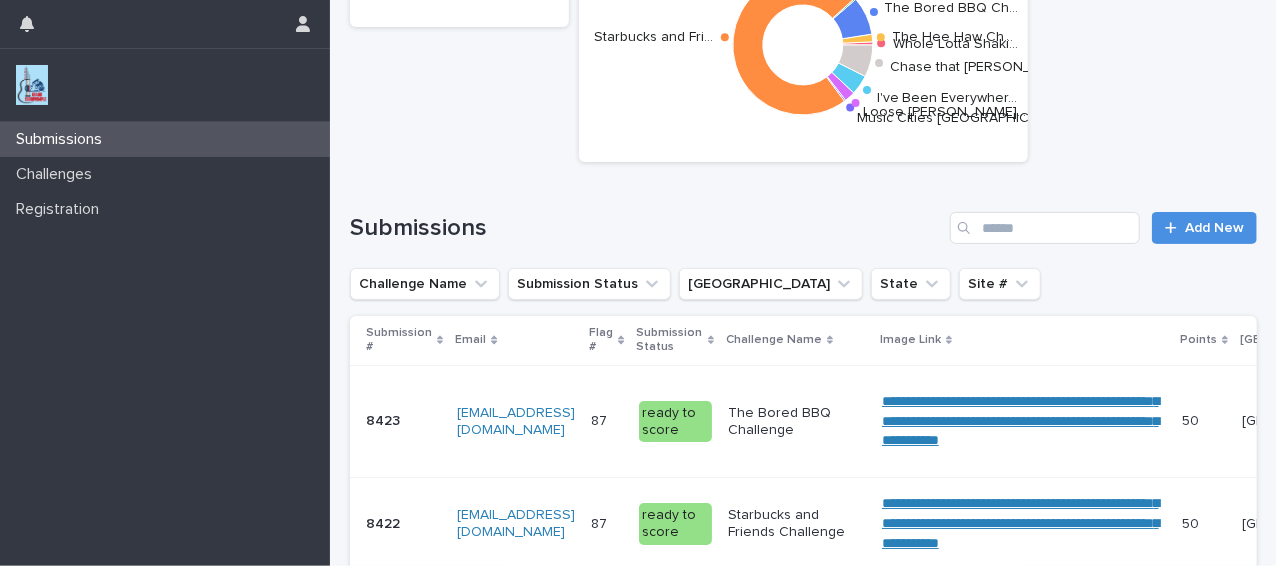 scroll, scrollTop: 0, scrollLeft: 0, axis: both 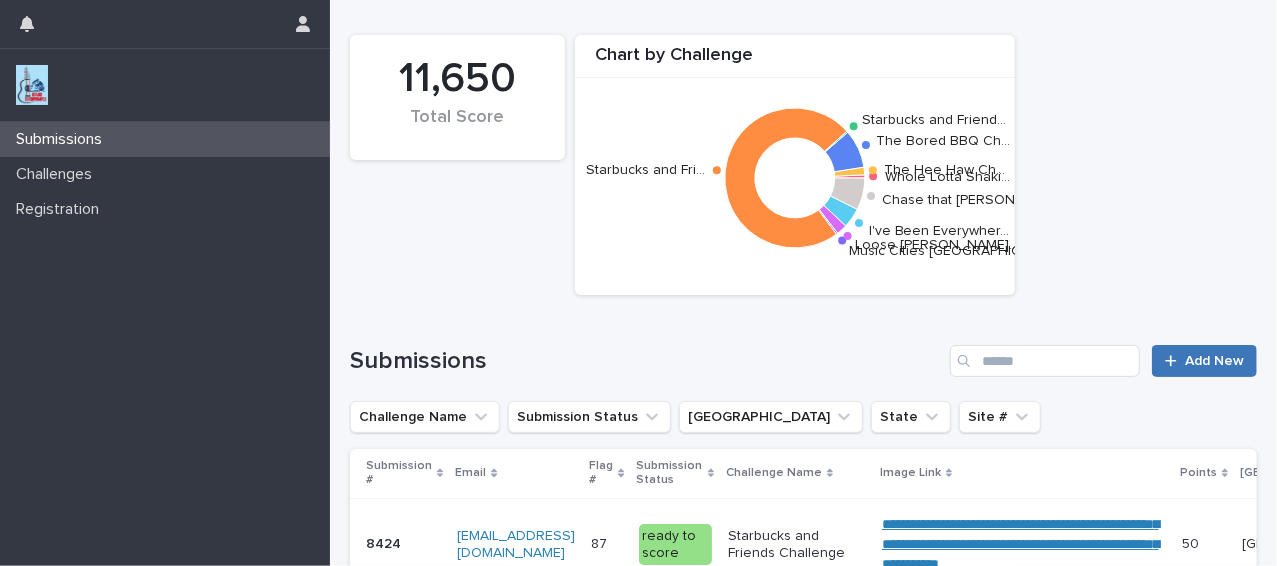 click on "Add New" at bounding box center (1204, 361) 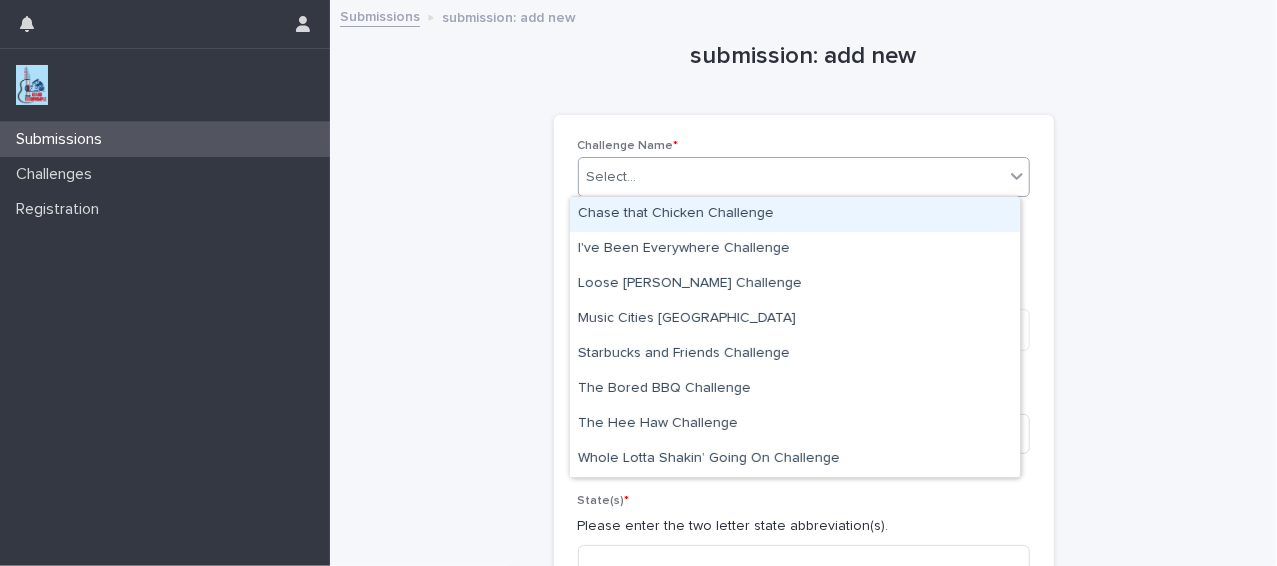 click on "Select..." at bounding box center (791, 177) 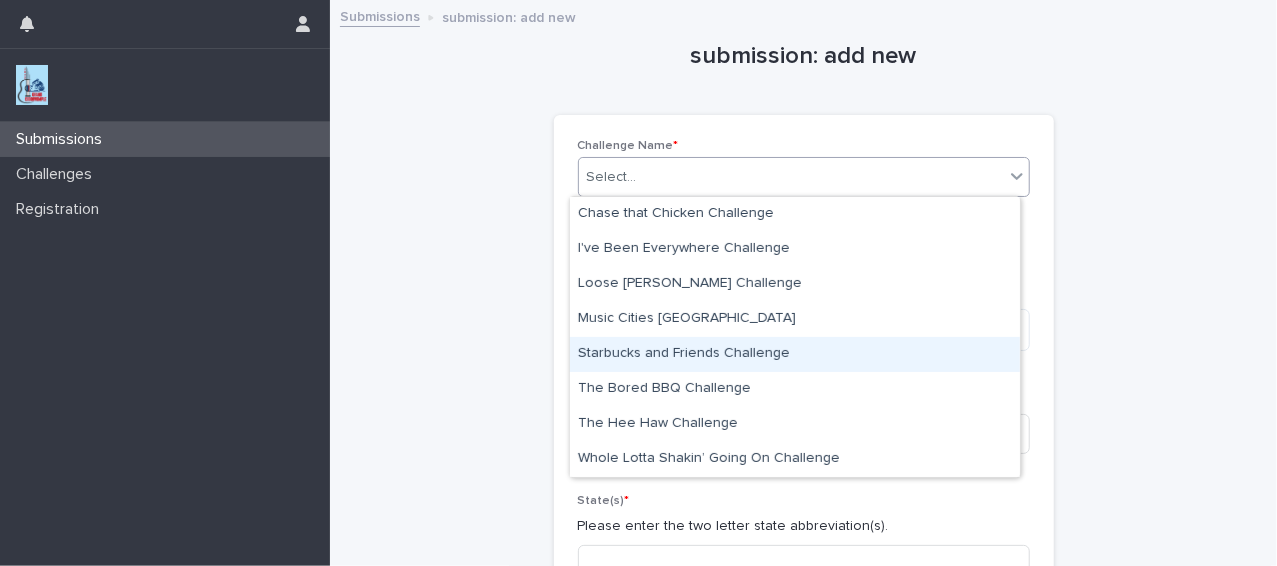 click on "Starbucks and Friends Challenge" at bounding box center [795, 354] 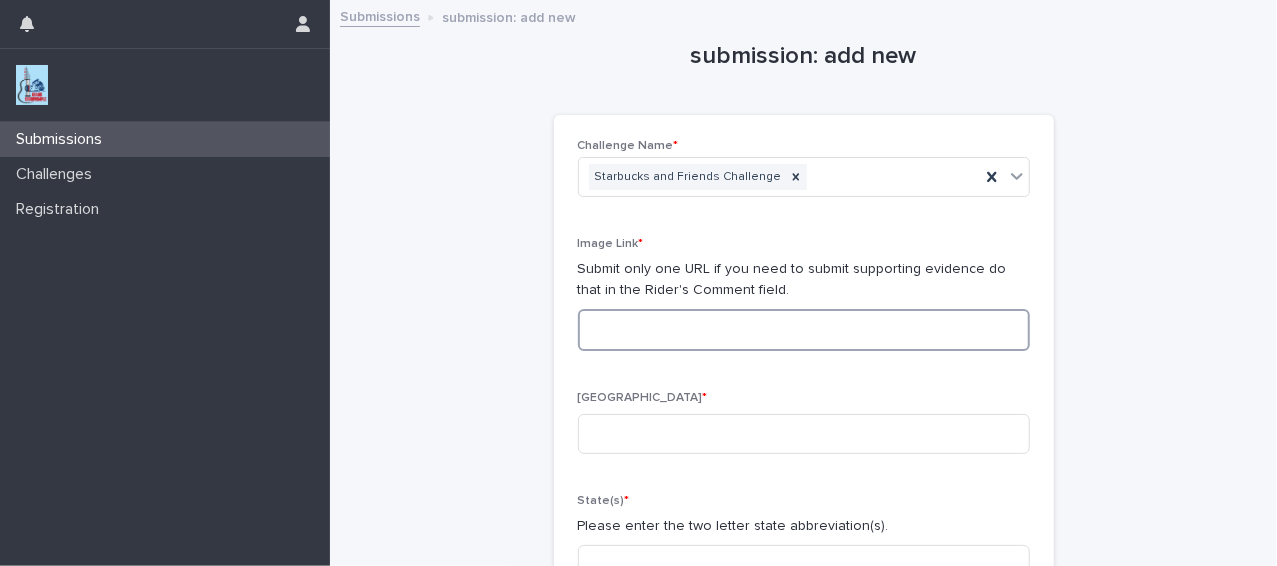 click at bounding box center [804, 330] 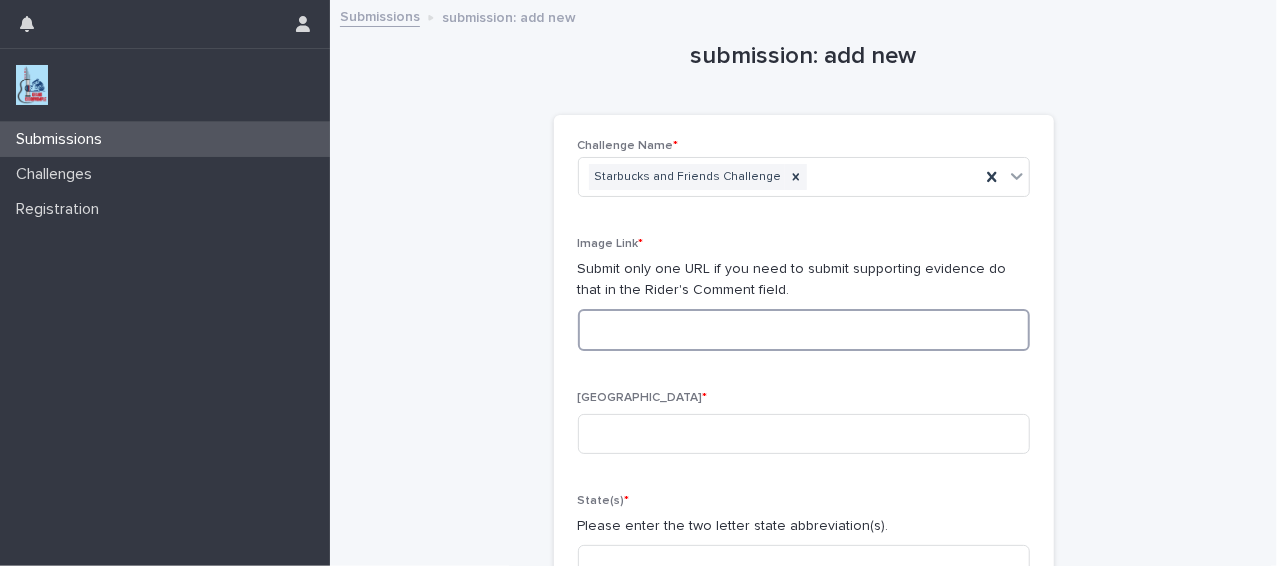paste on "**********" 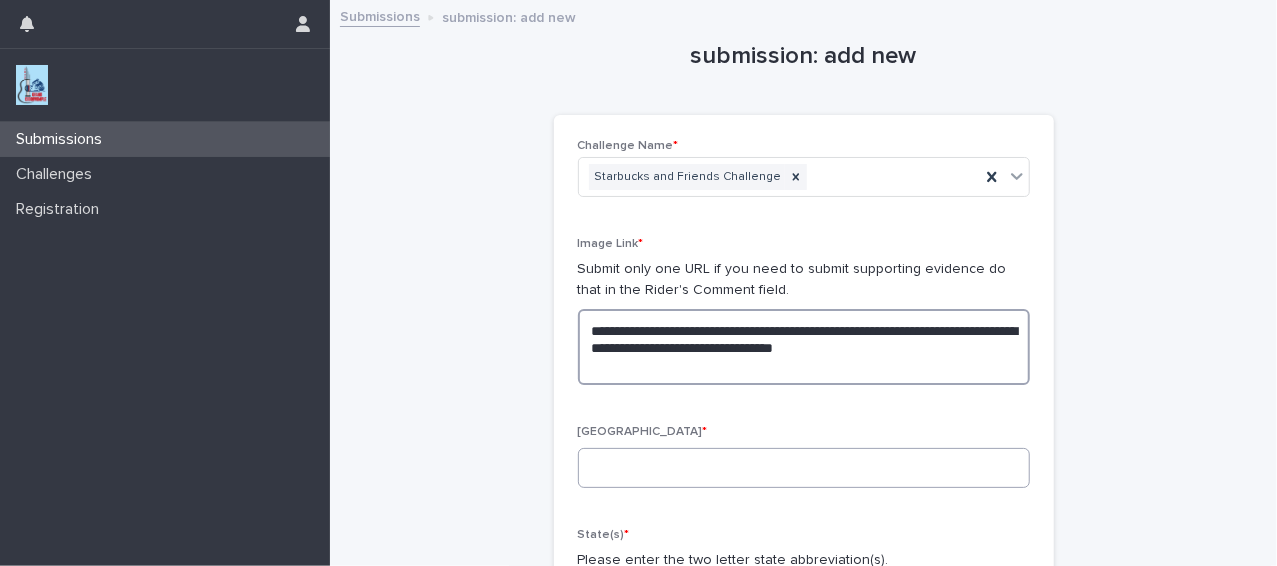 type on "**********" 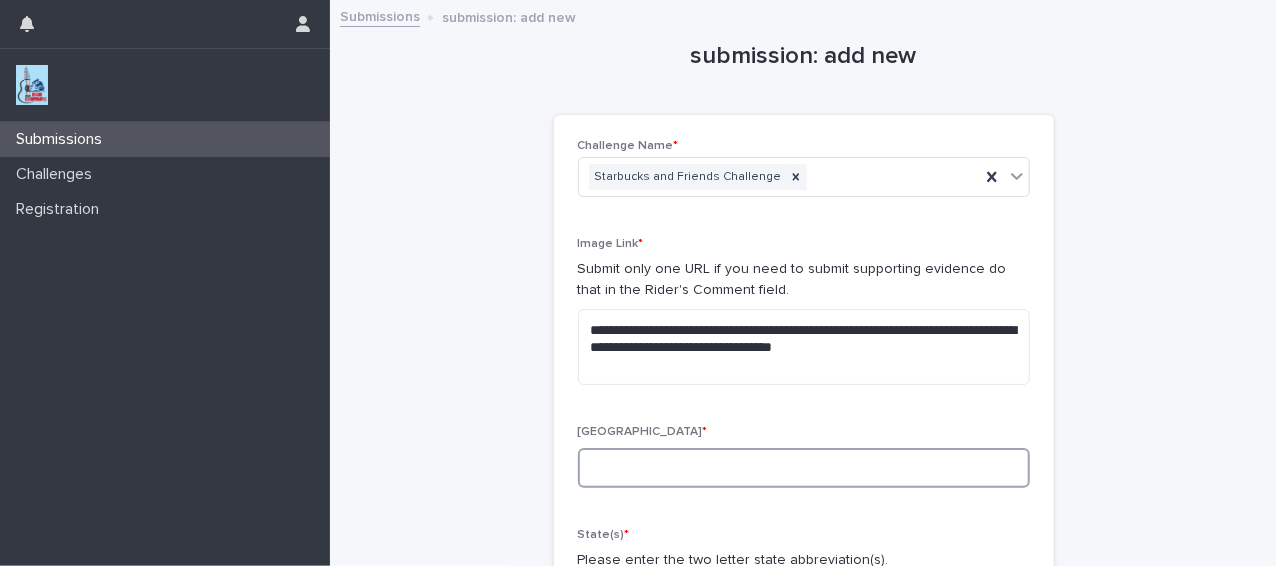 click at bounding box center (804, 468) 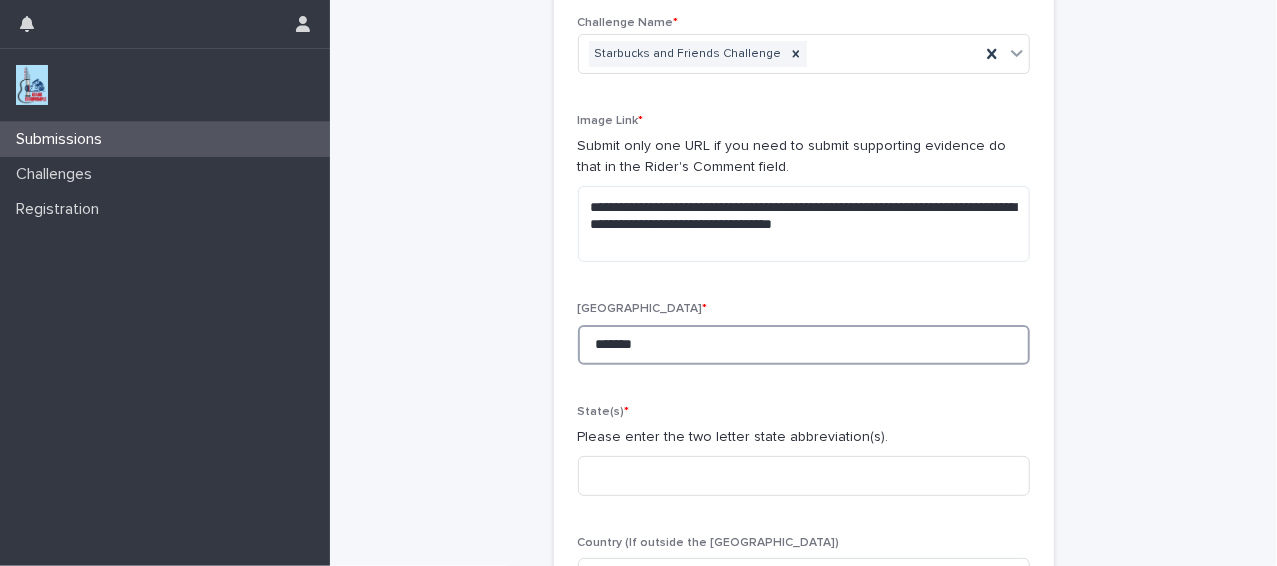 scroll, scrollTop: 132, scrollLeft: 0, axis: vertical 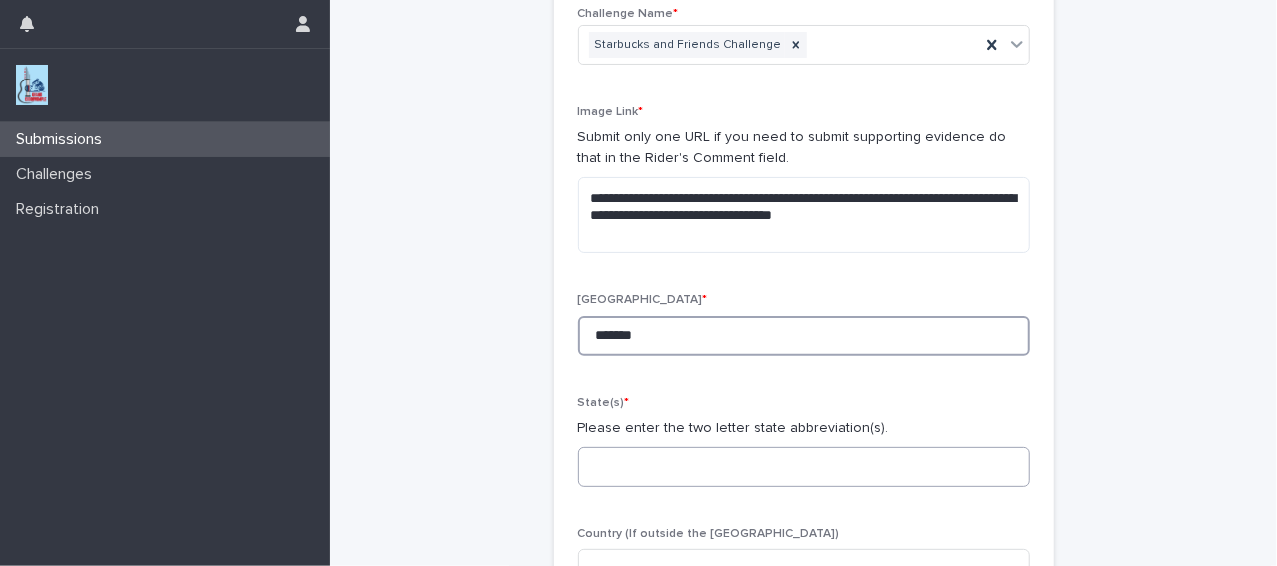 type on "*******" 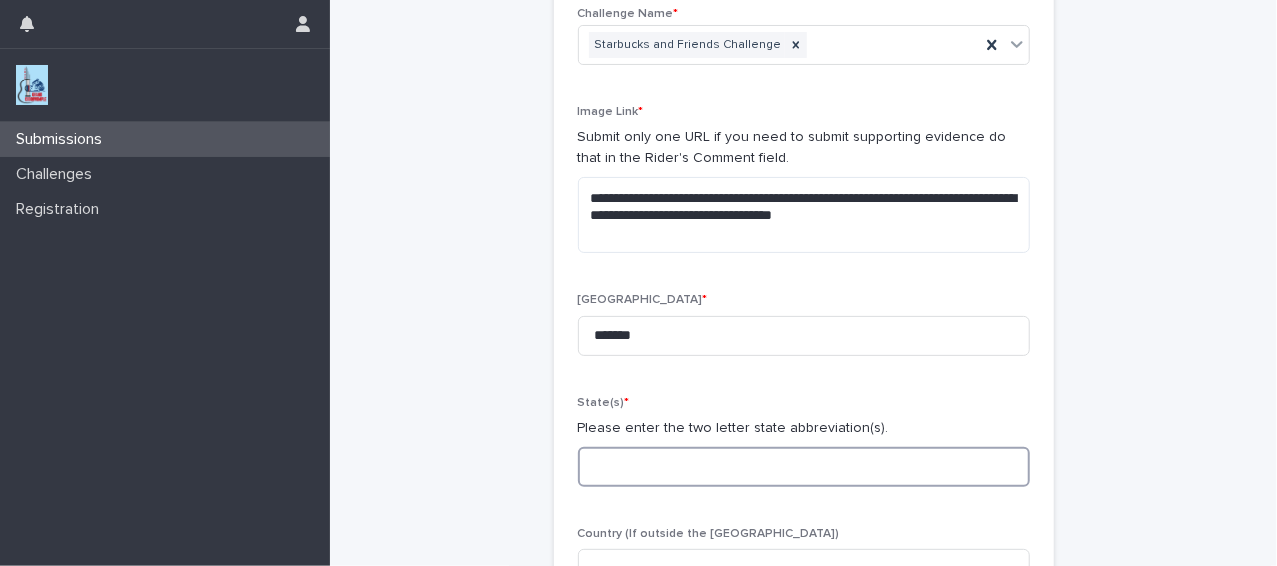 click at bounding box center (804, 467) 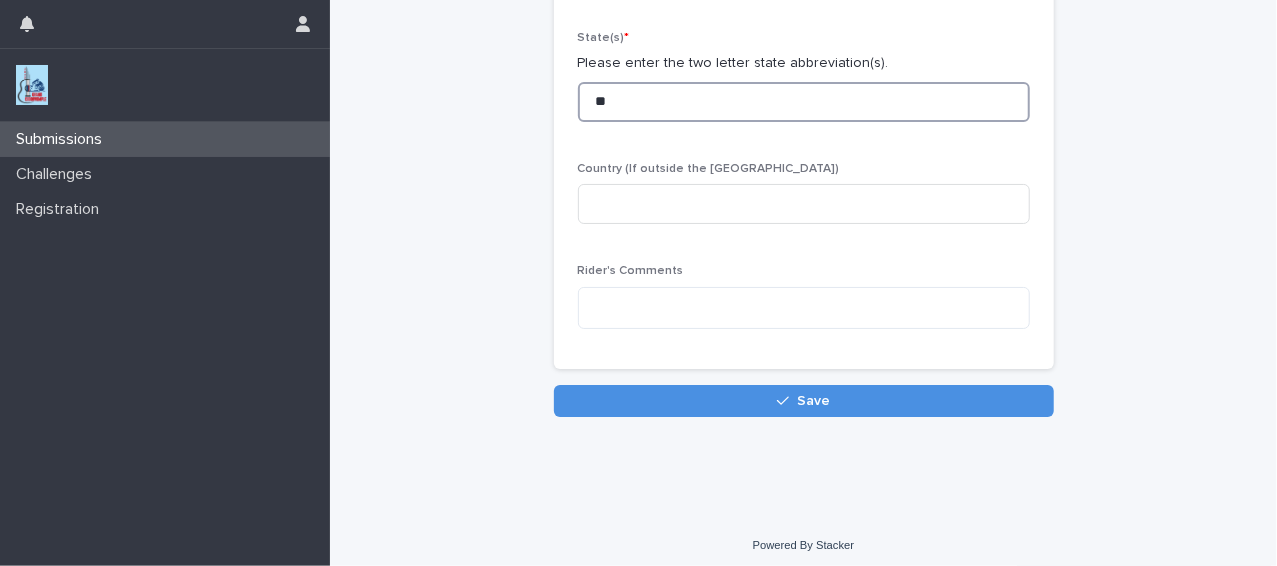 scroll, scrollTop: 504, scrollLeft: 0, axis: vertical 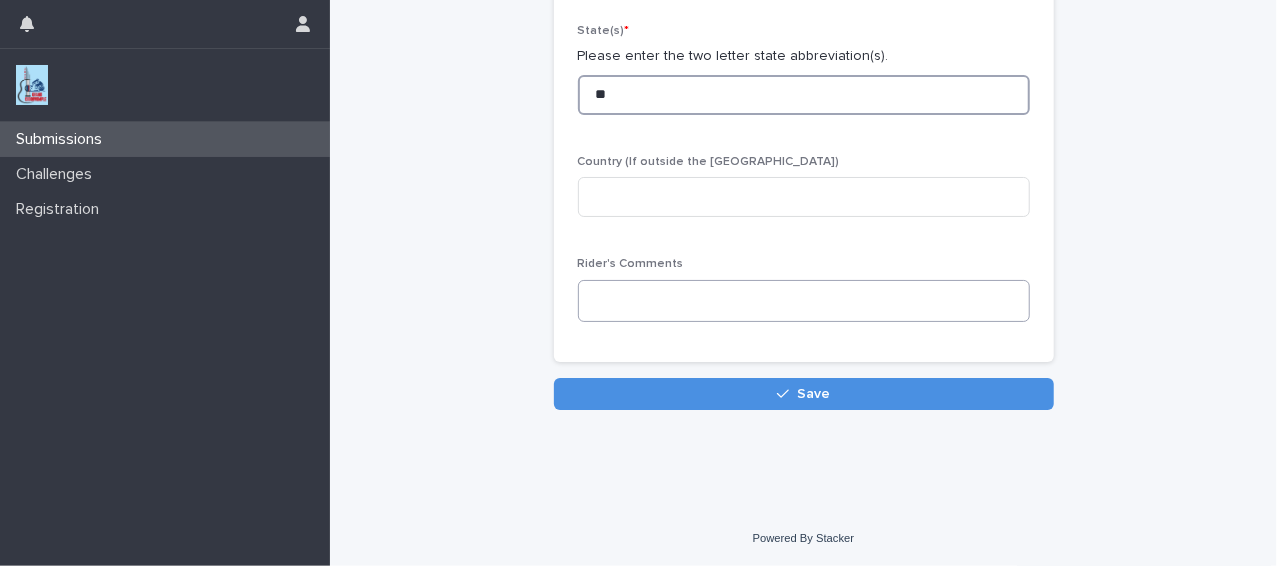 type on "**" 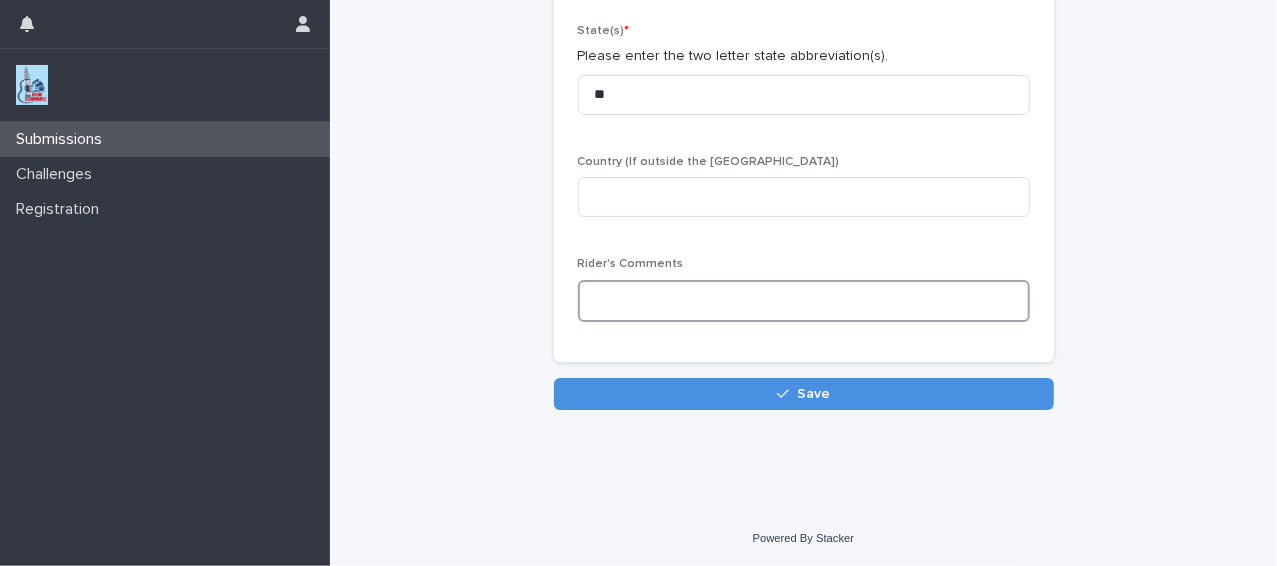 click at bounding box center (804, 301) 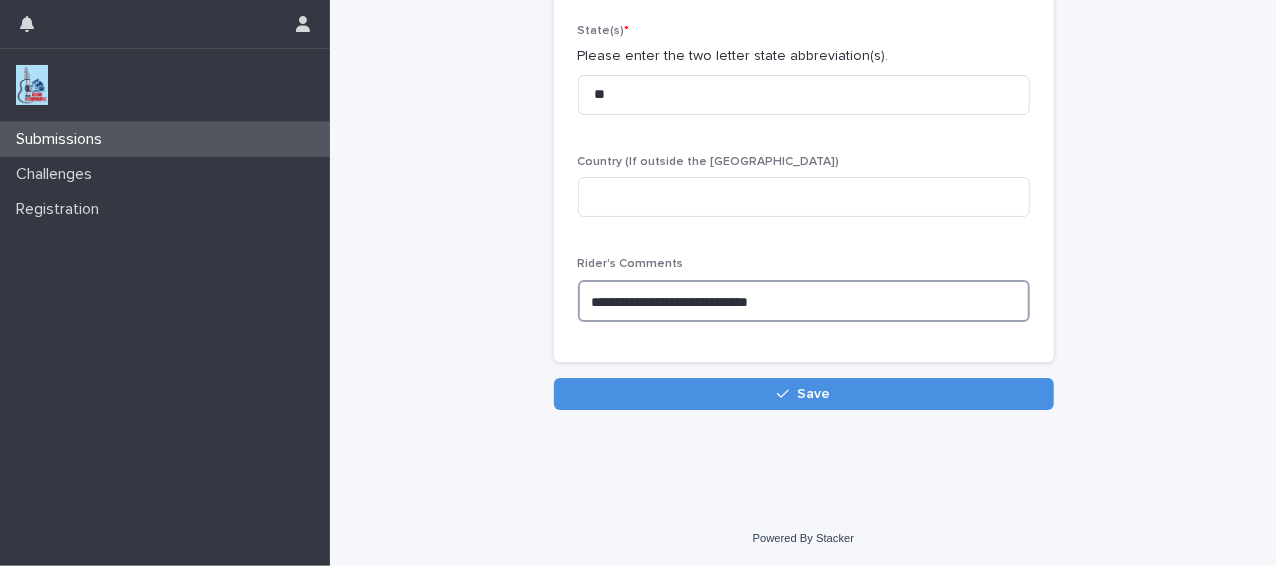scroll, scrollTop: 504, scrollLeft: 0, axis: vertical 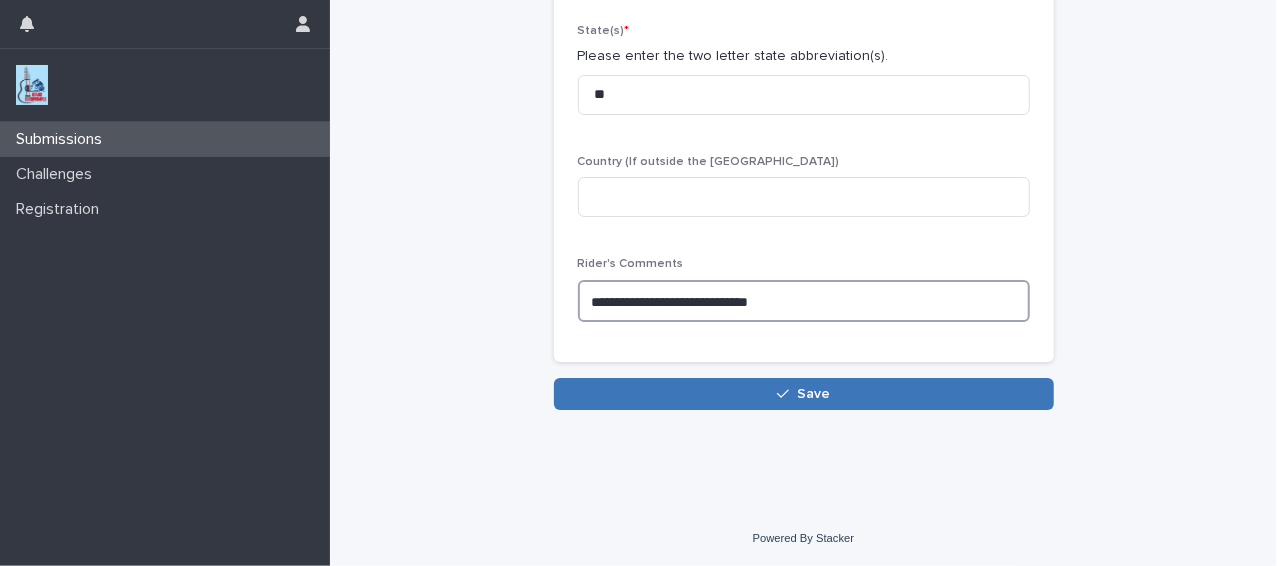 type on "**********" 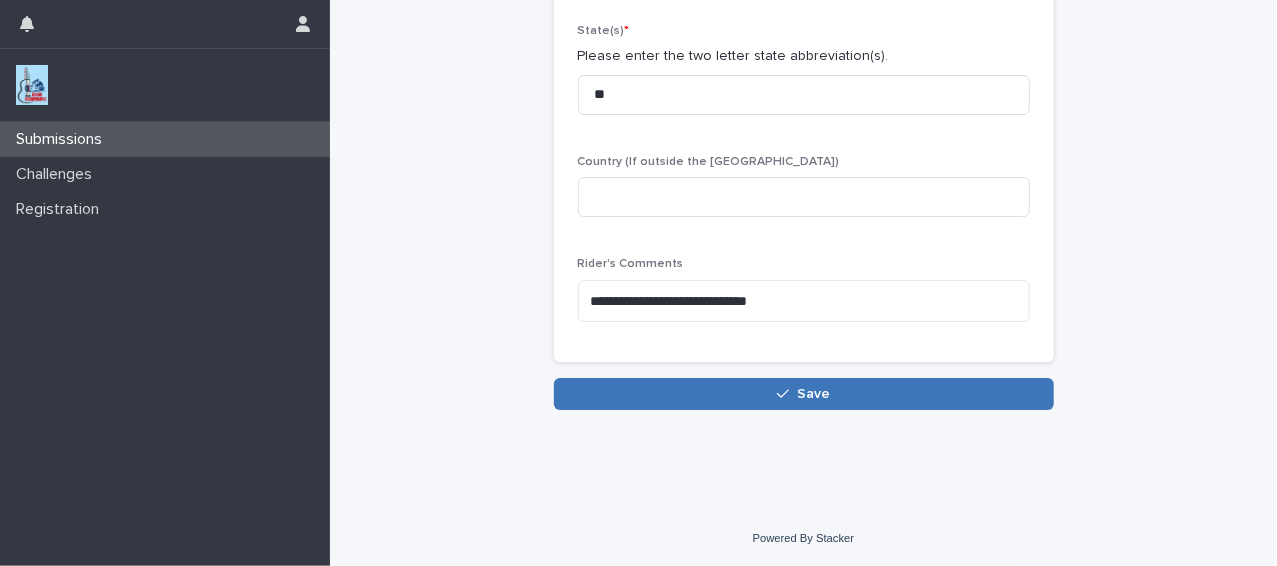 click on "Save" at bounding box center [804, 394] 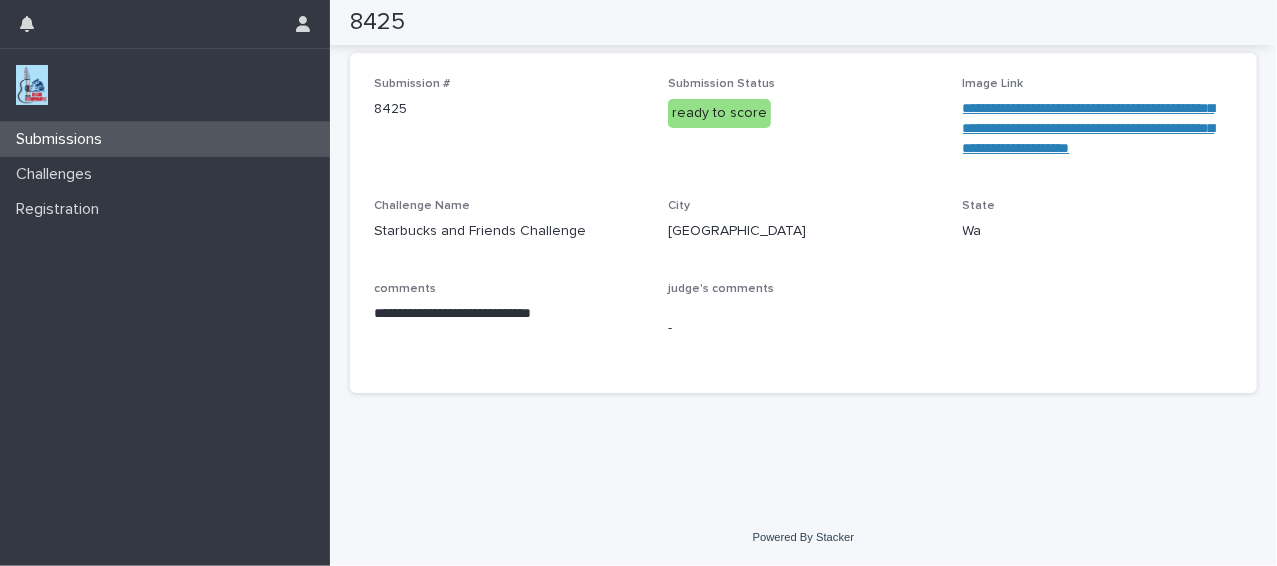 scroll, scrollTop: 133, scrollLeft: 0, axis: vertical 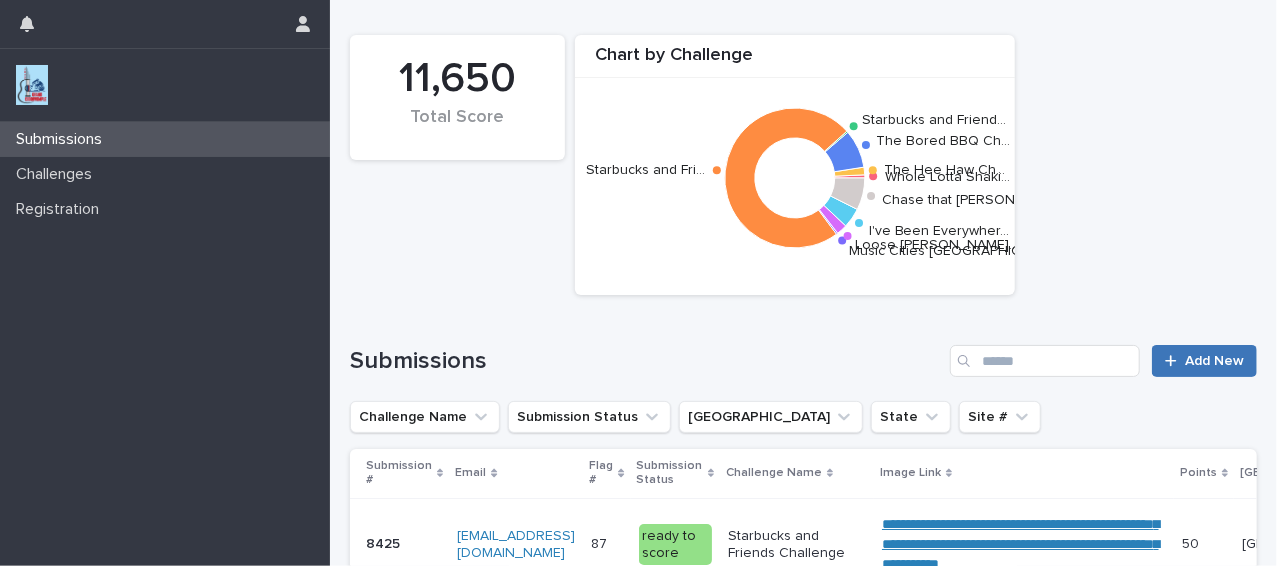 click on "Add New" at bounding box center (1214, 361) 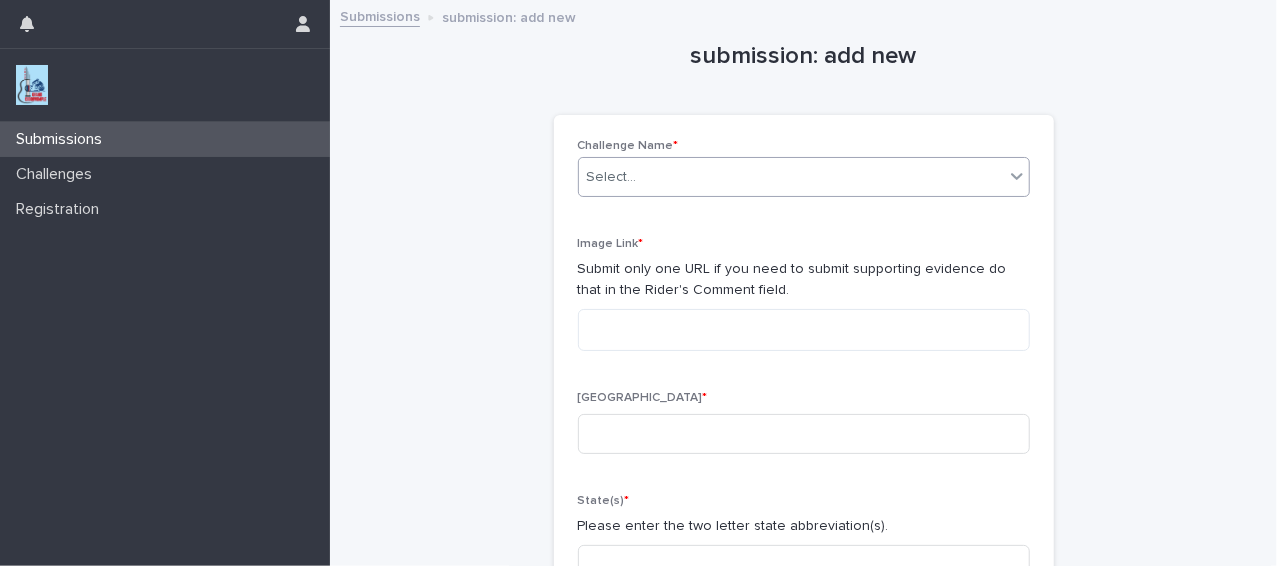 click at bounding box center (1004, 177) 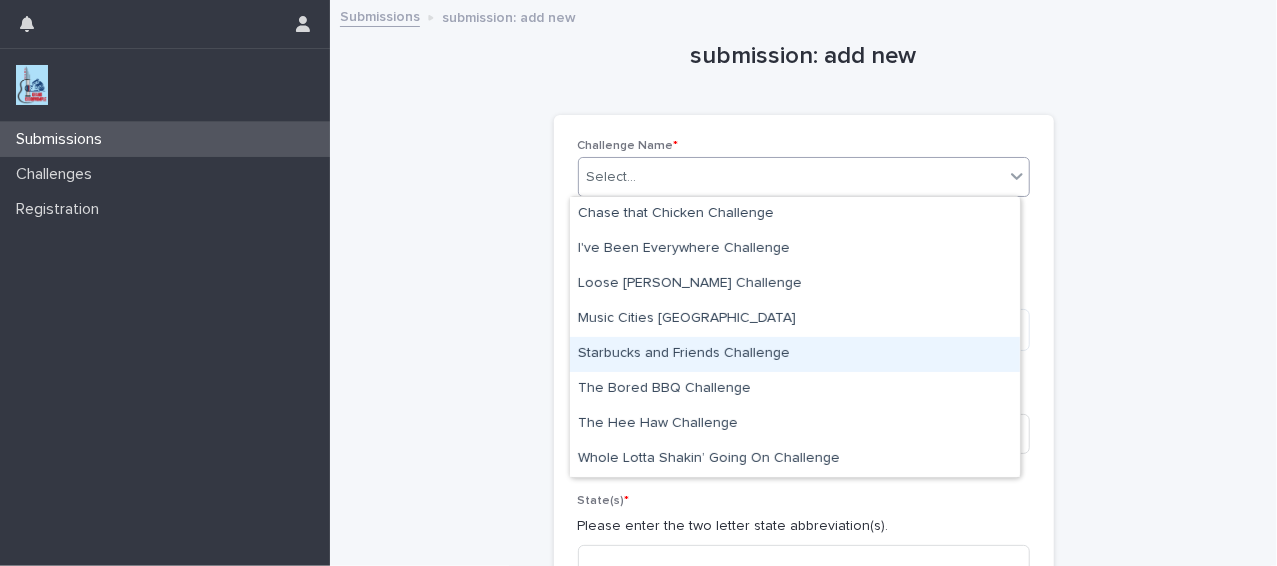 click on "Starbucks and Friends Challenge" at bounding box center (795, 354) 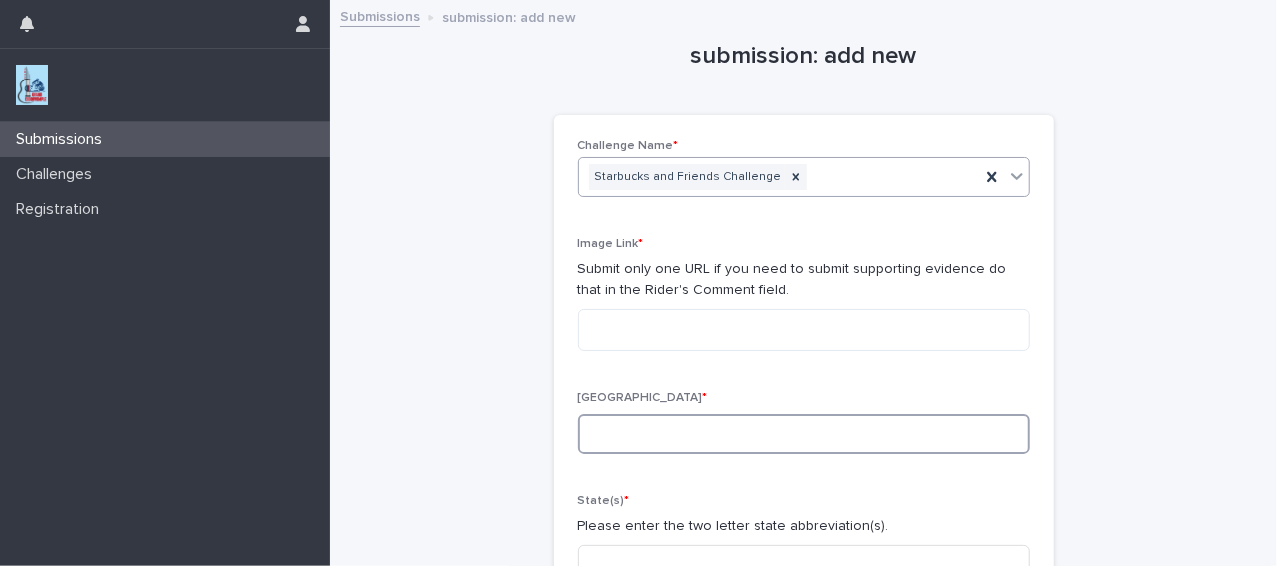 click at bounding box center [804, 434] 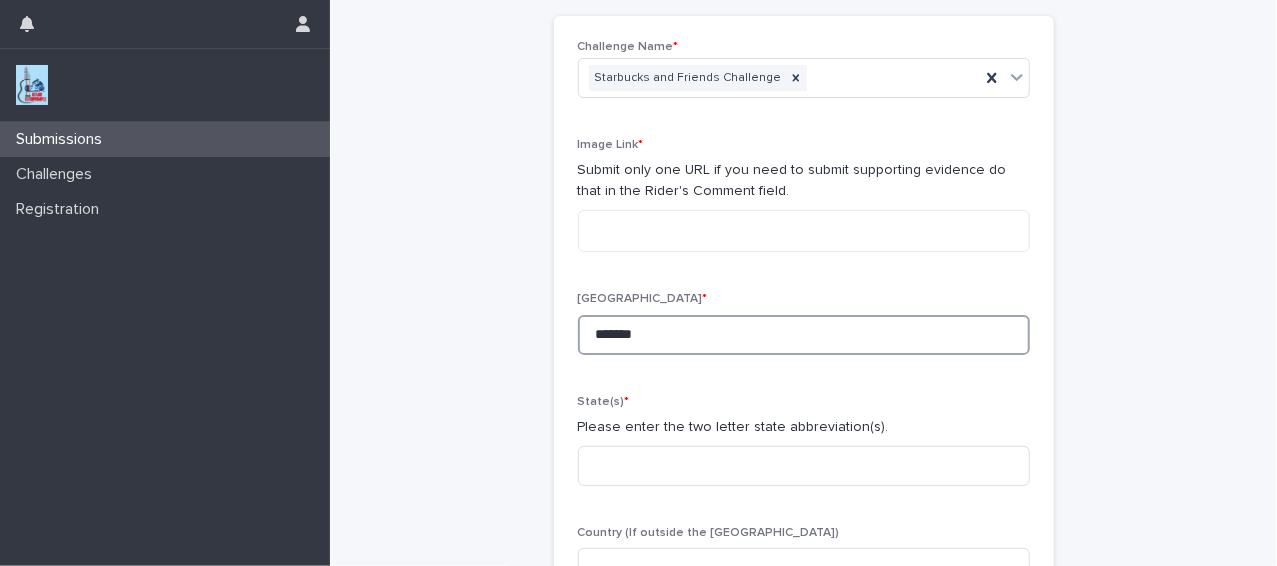 scroll, scrollTop: 112, scrollLeft: 0, axis: vertical 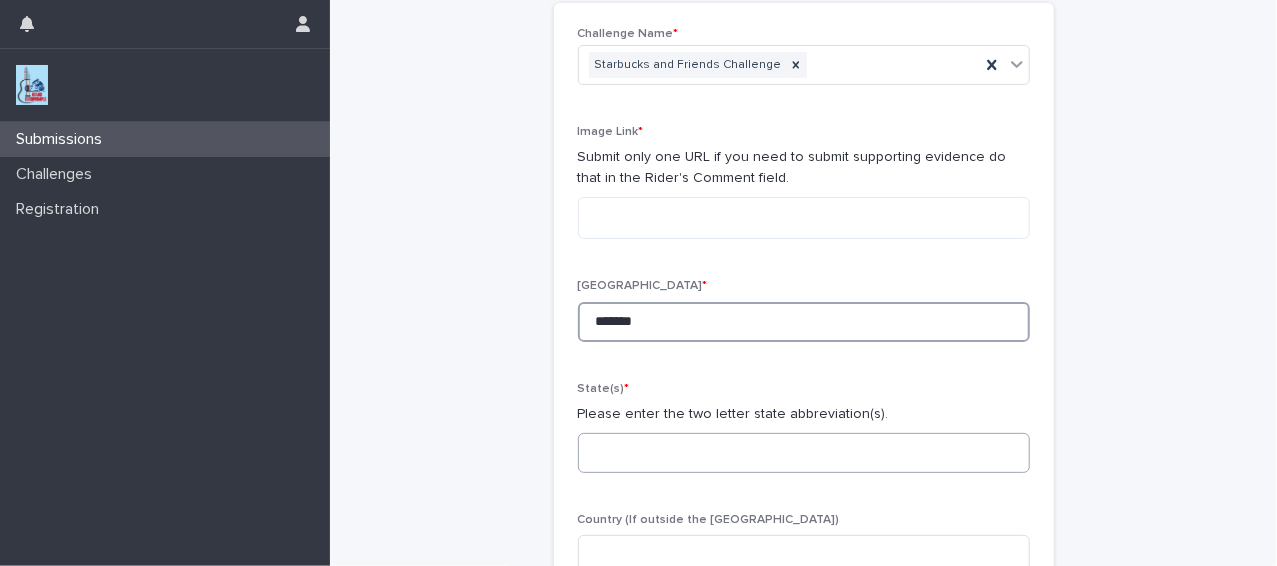 type on "*******" 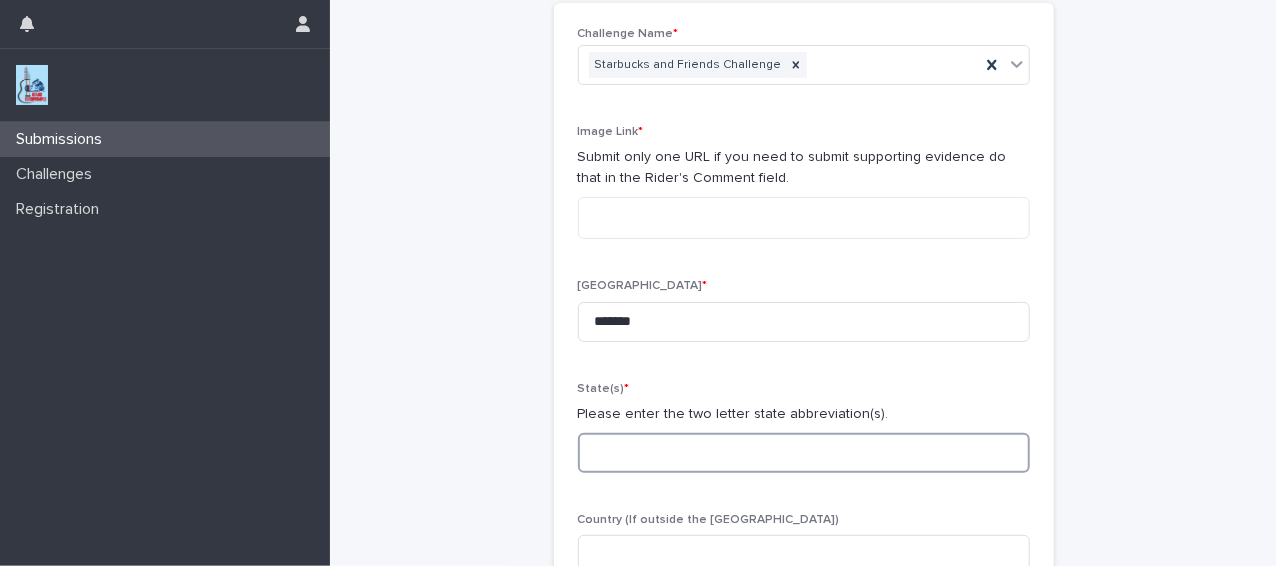 click at bounding box center [804, 453] 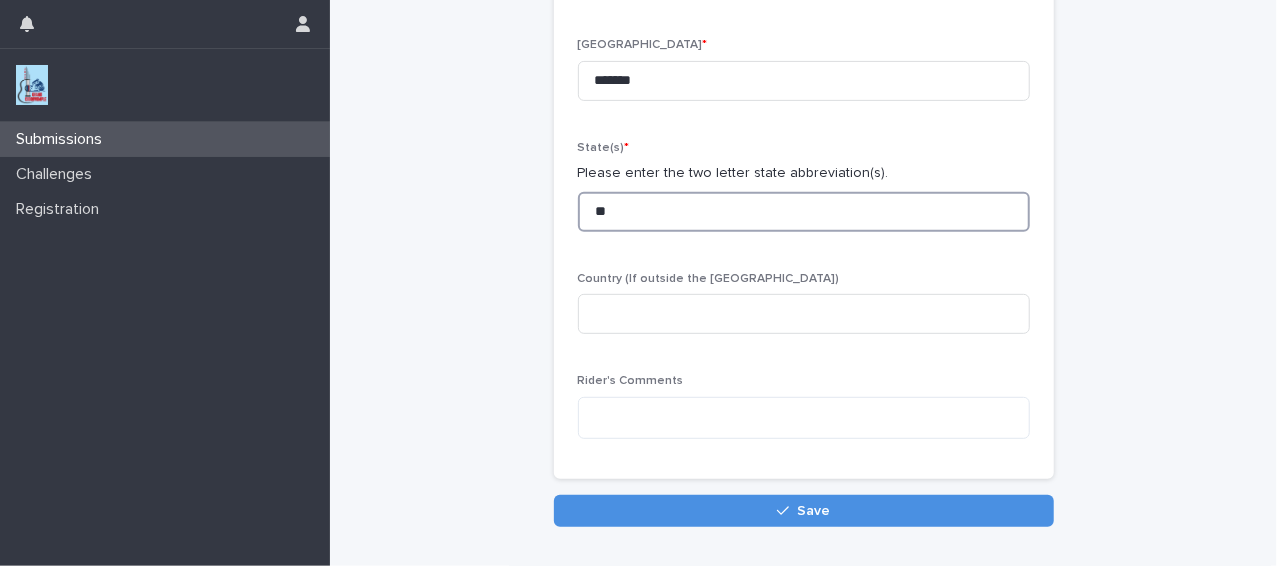 scroll, scrollTop: 379, scrollLeft: 0, axis: vertical 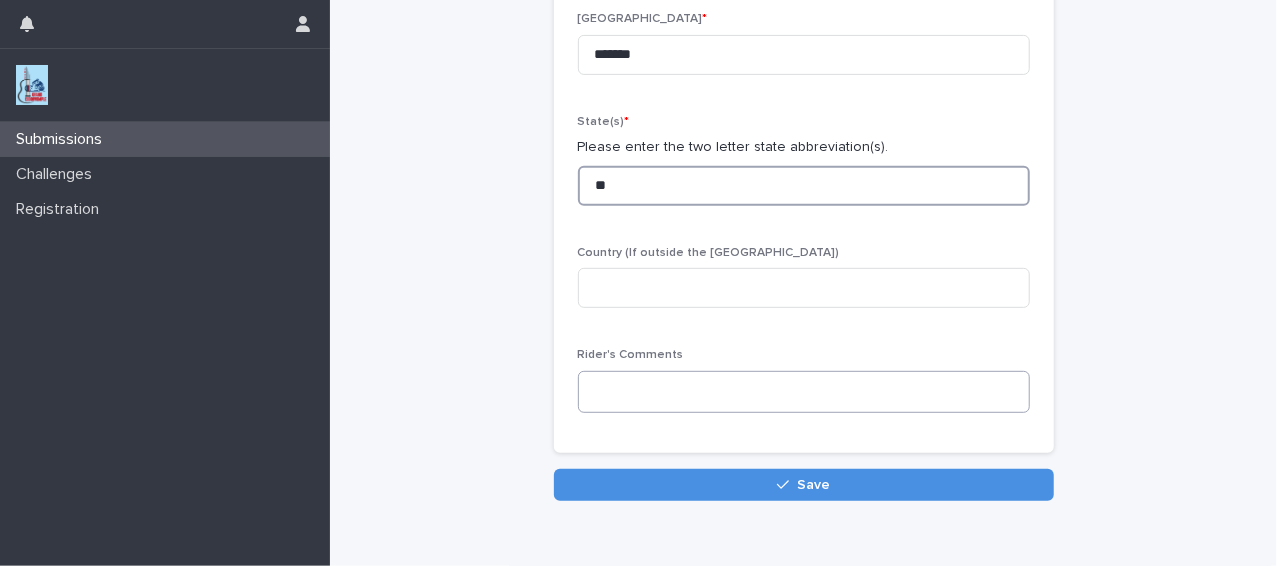 type on "**" 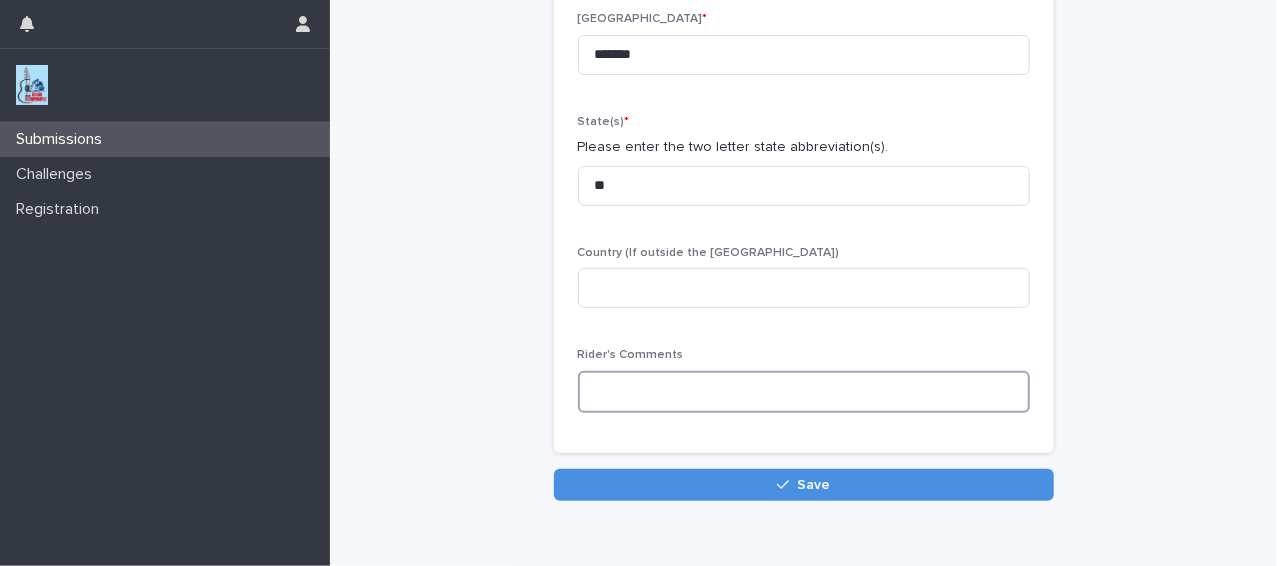 click at bounding box center (804, 392) 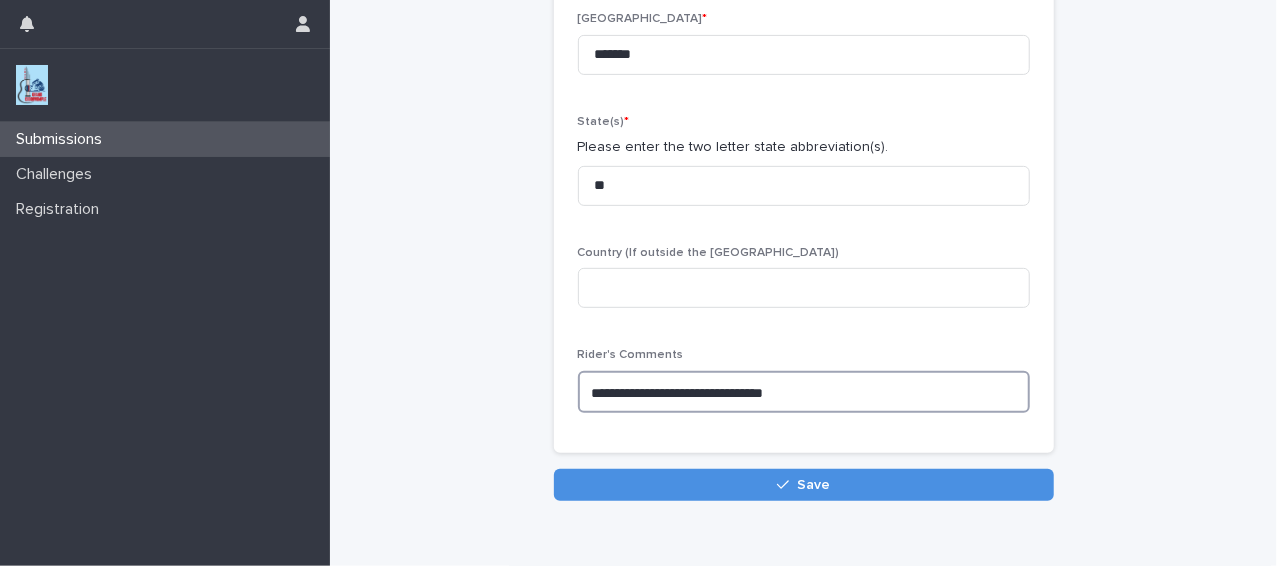type on "**********" 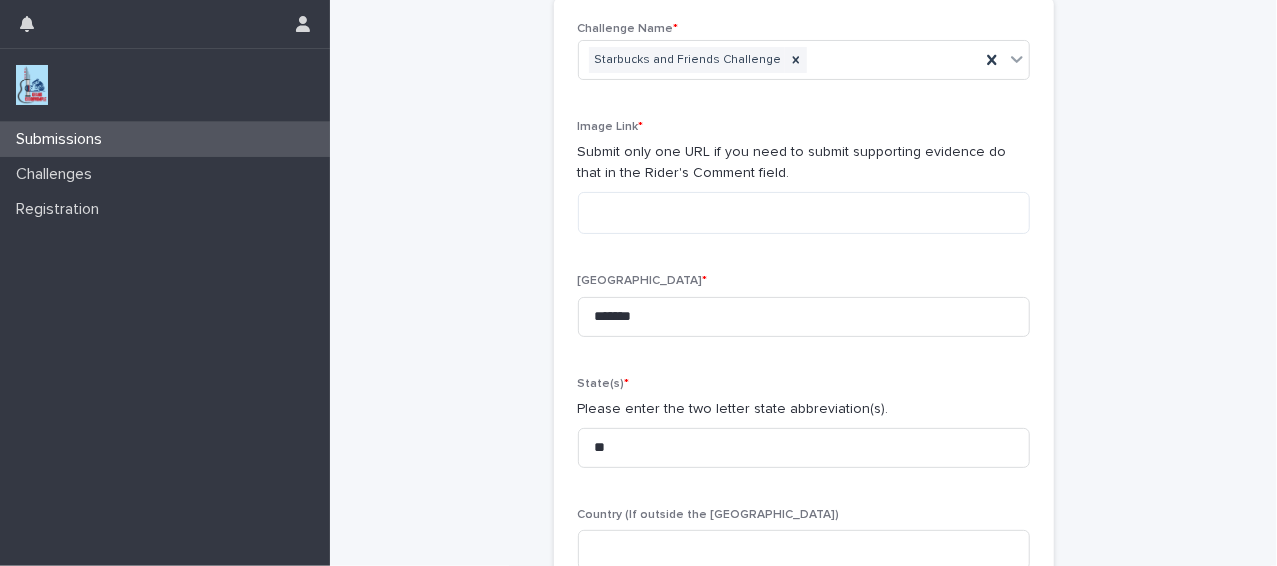 scroll, scrollTop: 117, scrollLeft: 0, axis: vertical 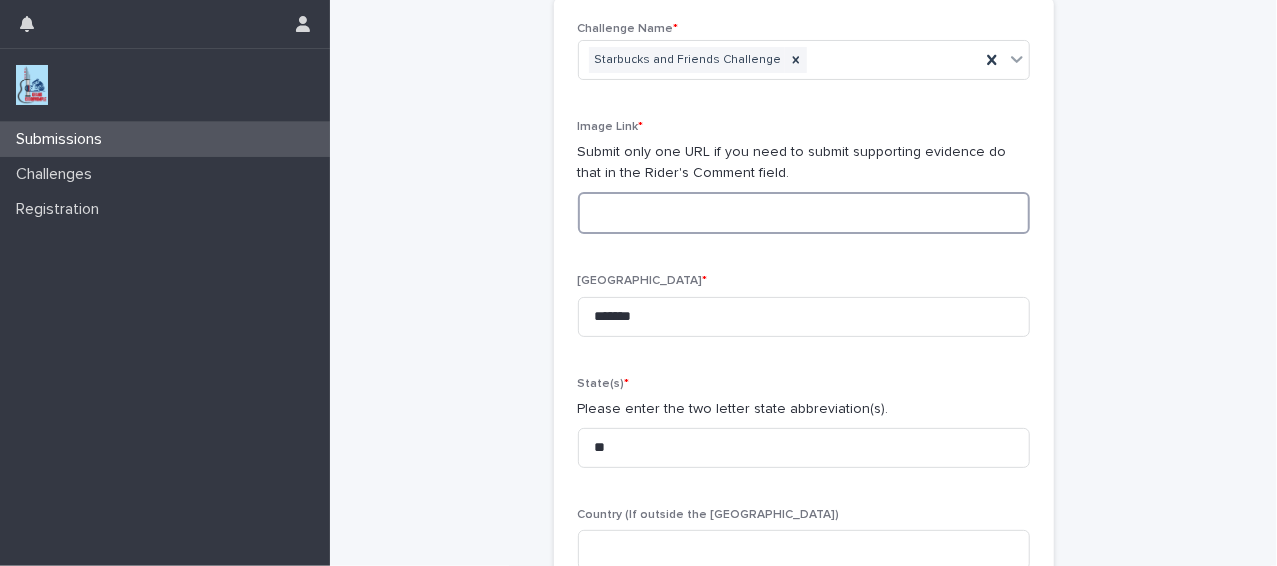 click at bounding box center (804, 213) 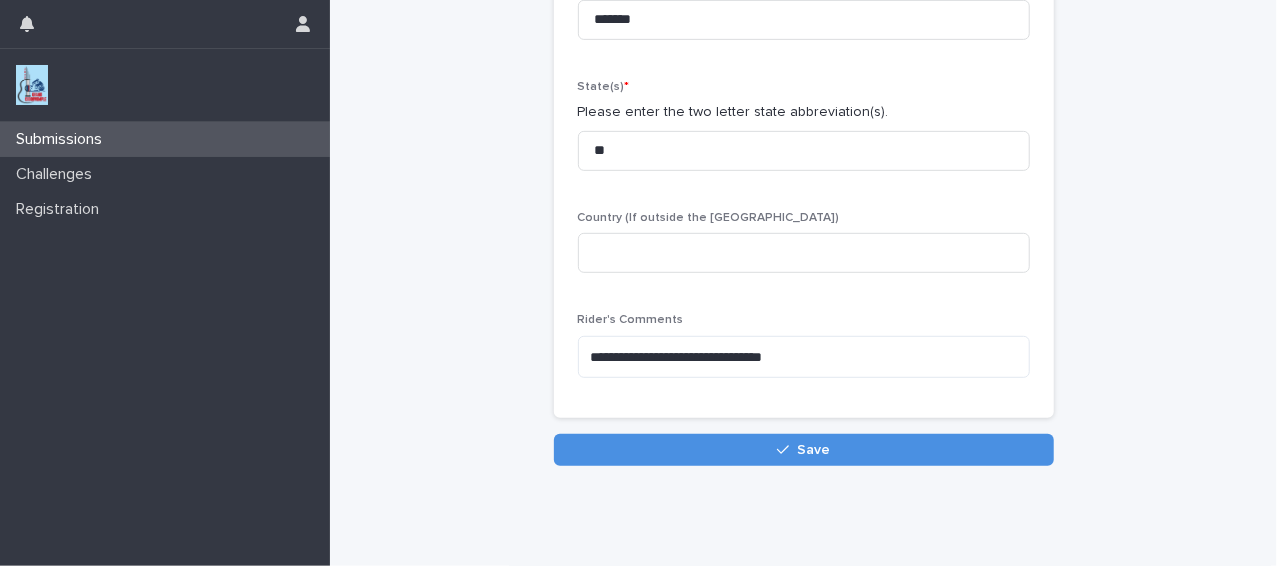 scroll, scrollTop: 504, scrollLeft: 0, axis: vertical 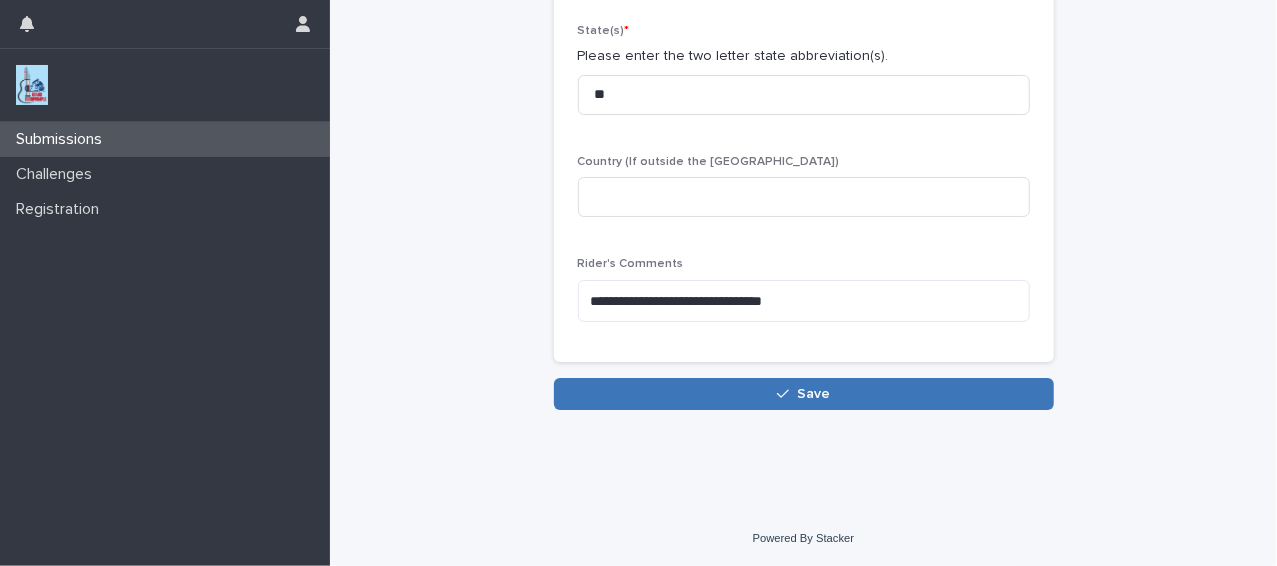 type on "**********" 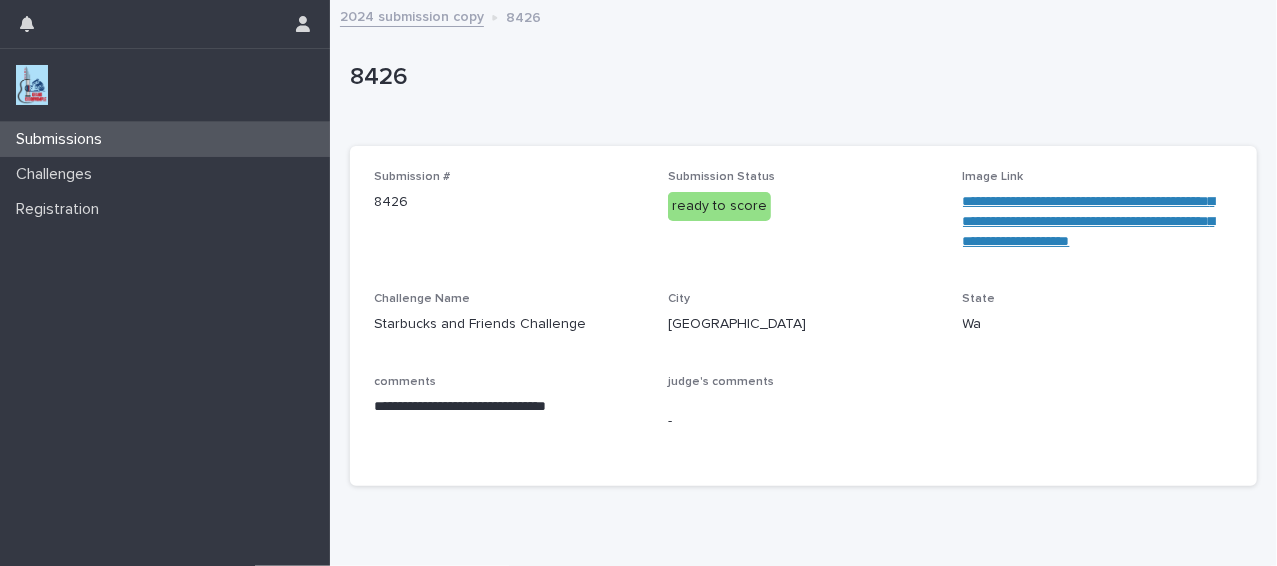 scroll, scrollTop: 133, scrollLeft: 0, axis: vertical 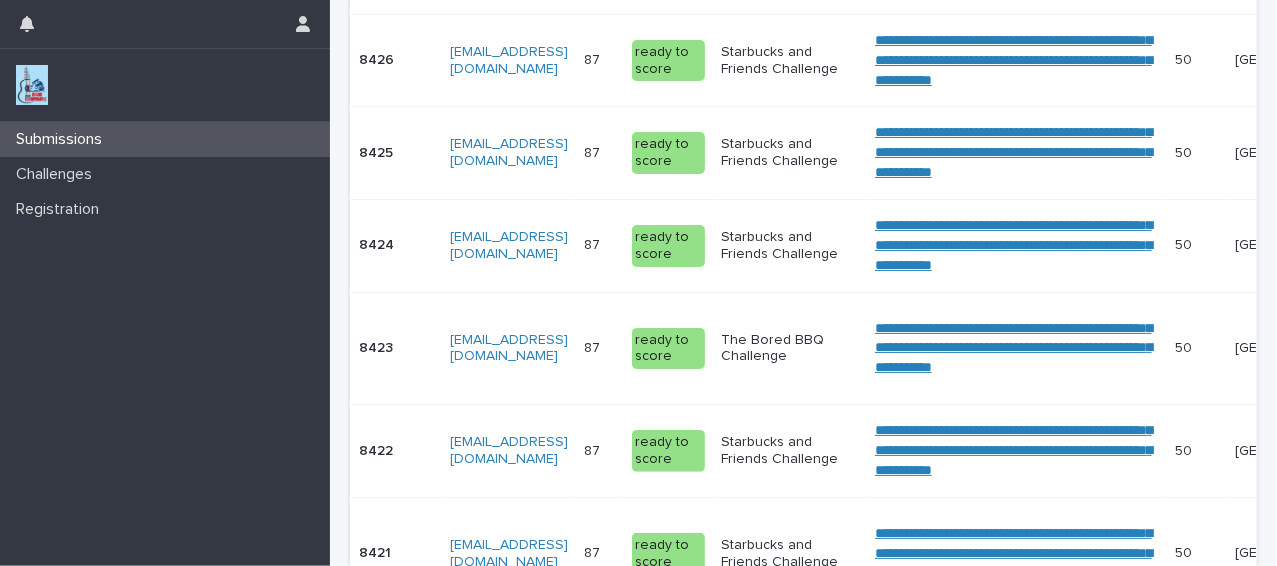 click on "Starbucks and Friends Challenge" at bounding box center [790, 451] 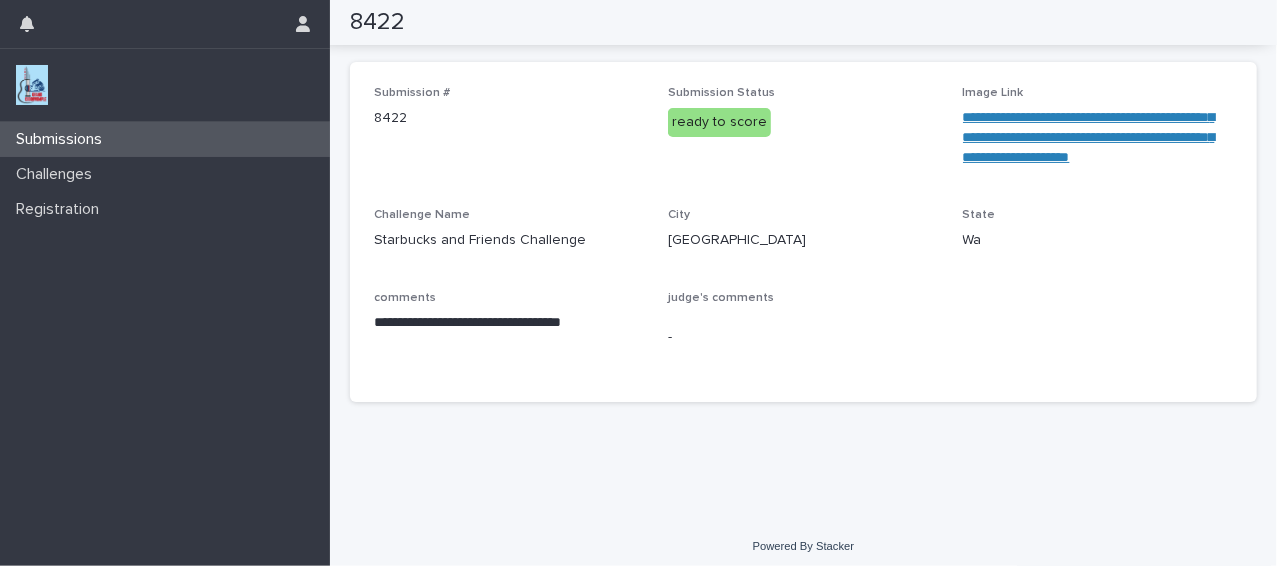 scroll, scrollTop: 0, scrollLeft: 0, axis: both 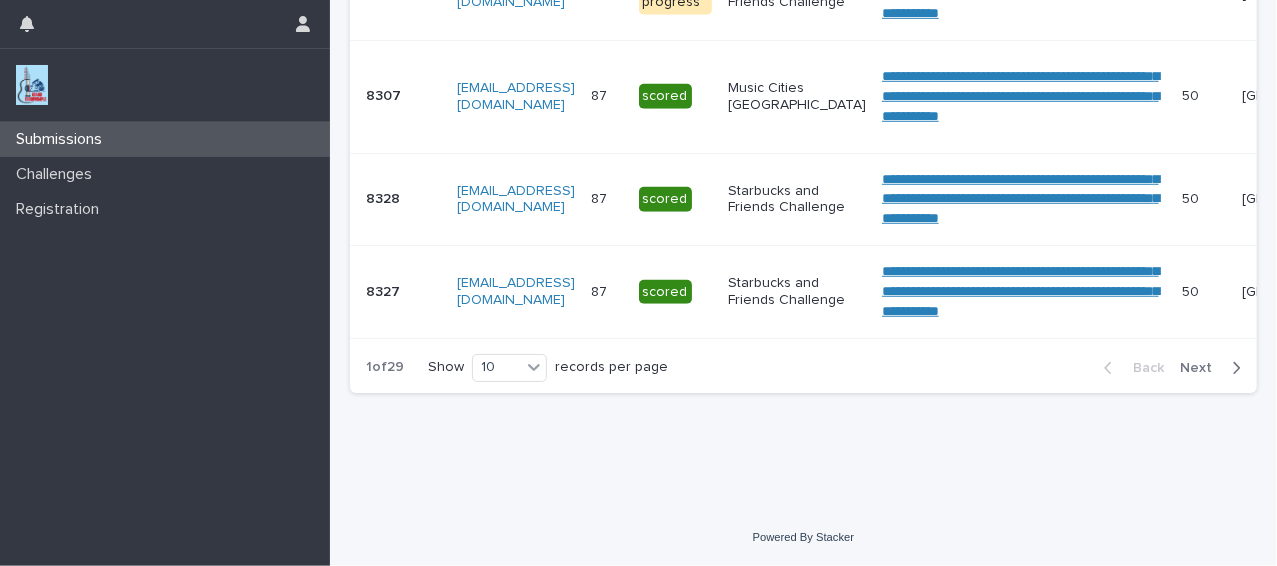 click on "Next" at bounding box center (1202, 368) 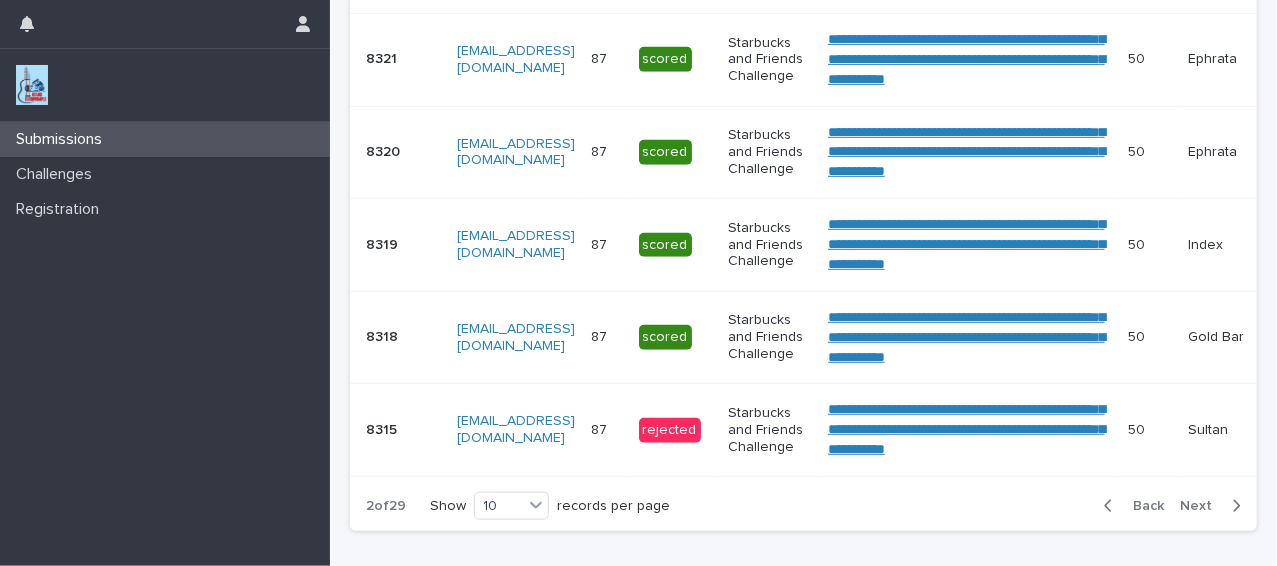 scroll, scrollTop: 1033, scrollLeft: 0, axis: vertical 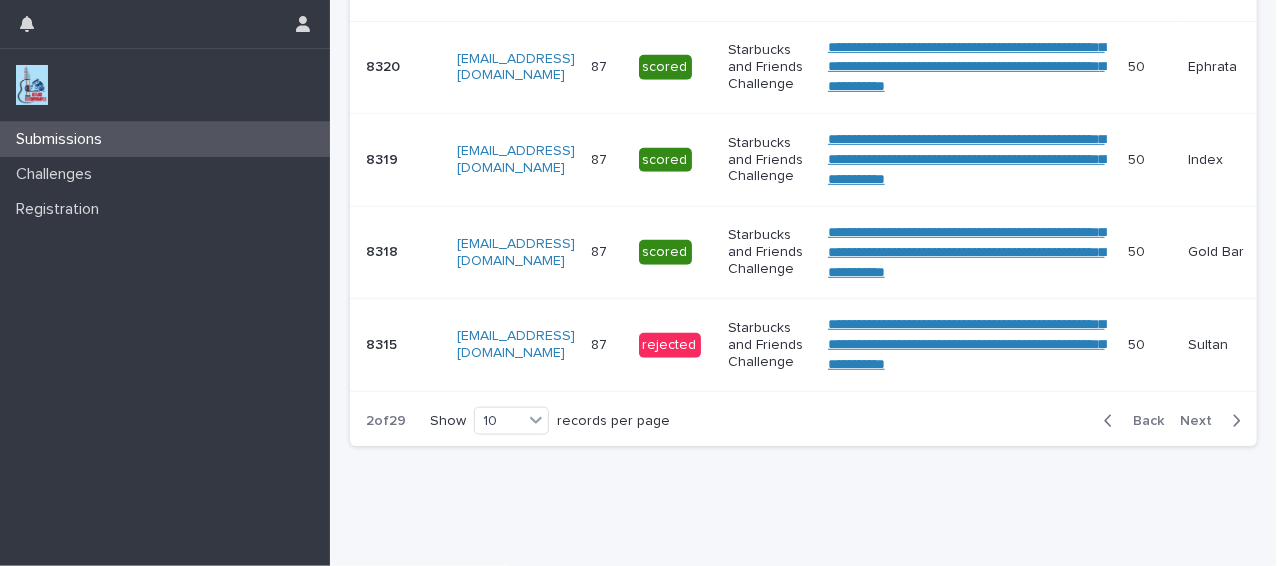 click on "Starbucks and Friends Challenge" at bounding box center (770, 345) 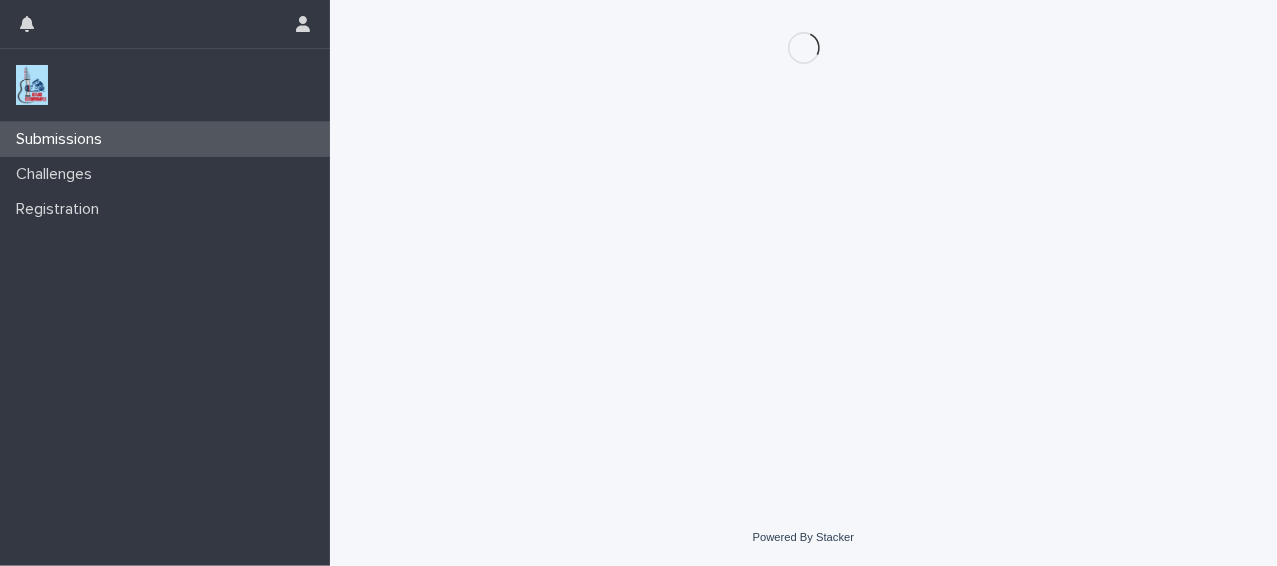 scroll, scrollTop: 0, scrollLeft: 0, axis: both 